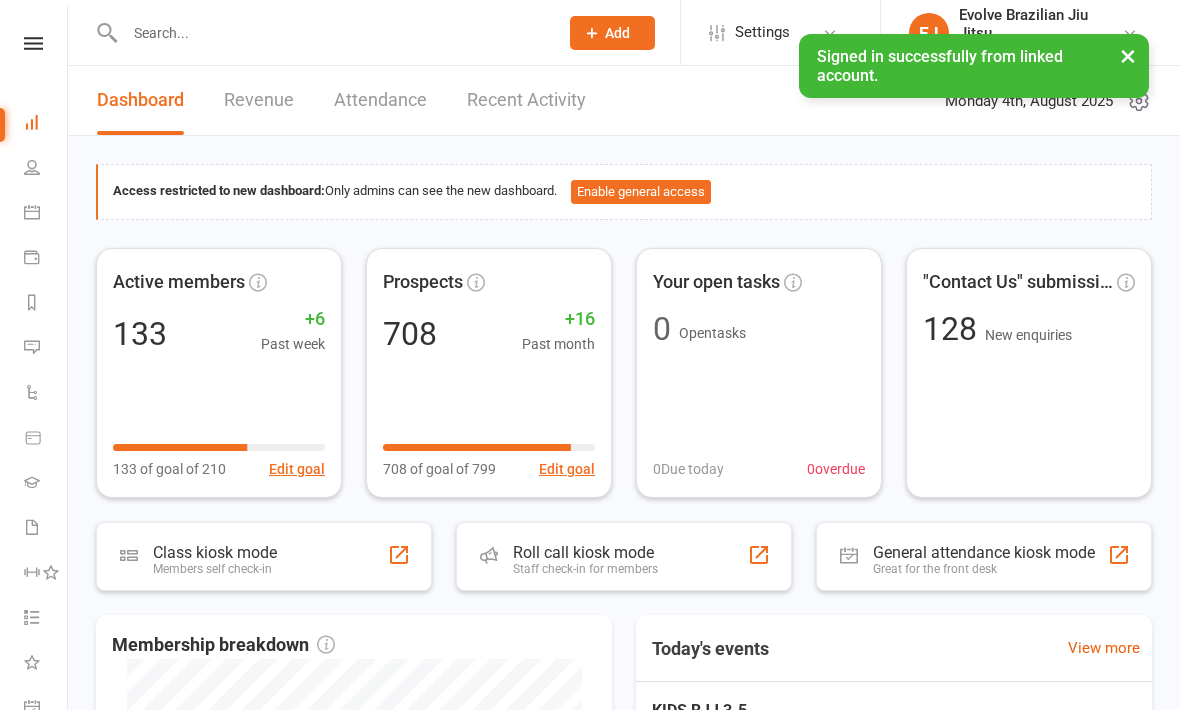 scroll, scrollTop: 0, scrollLeft: 0, axis: both 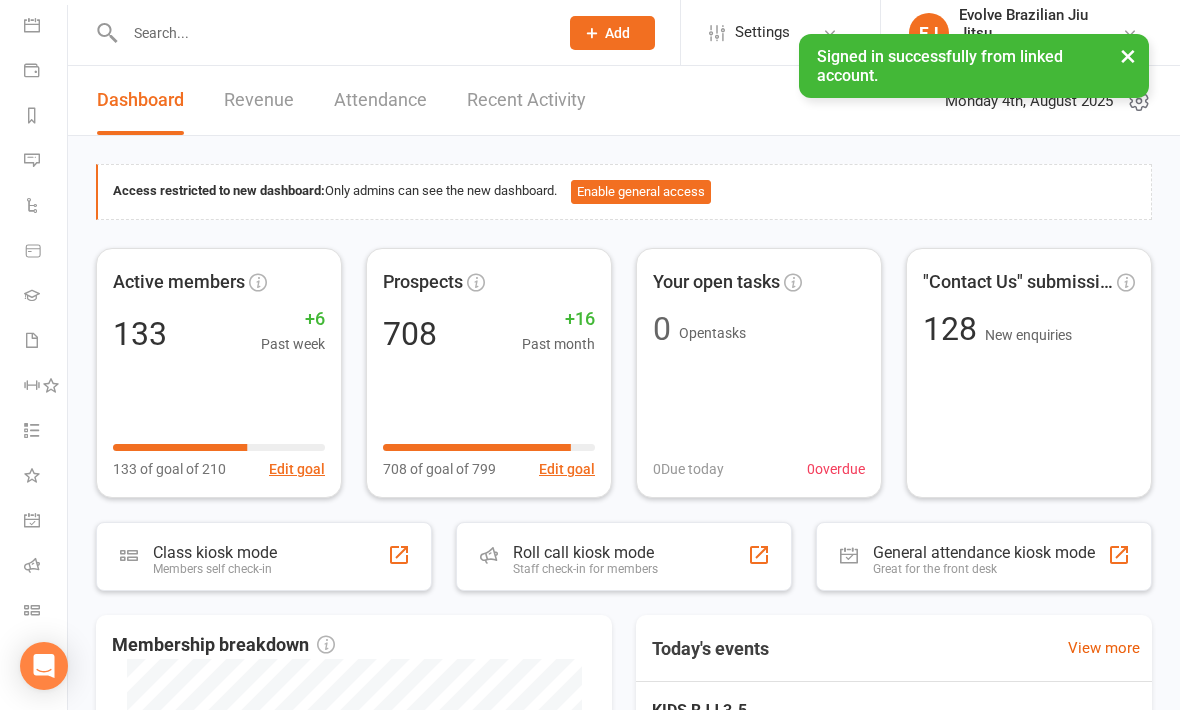 click at bounding box center [32, 610] 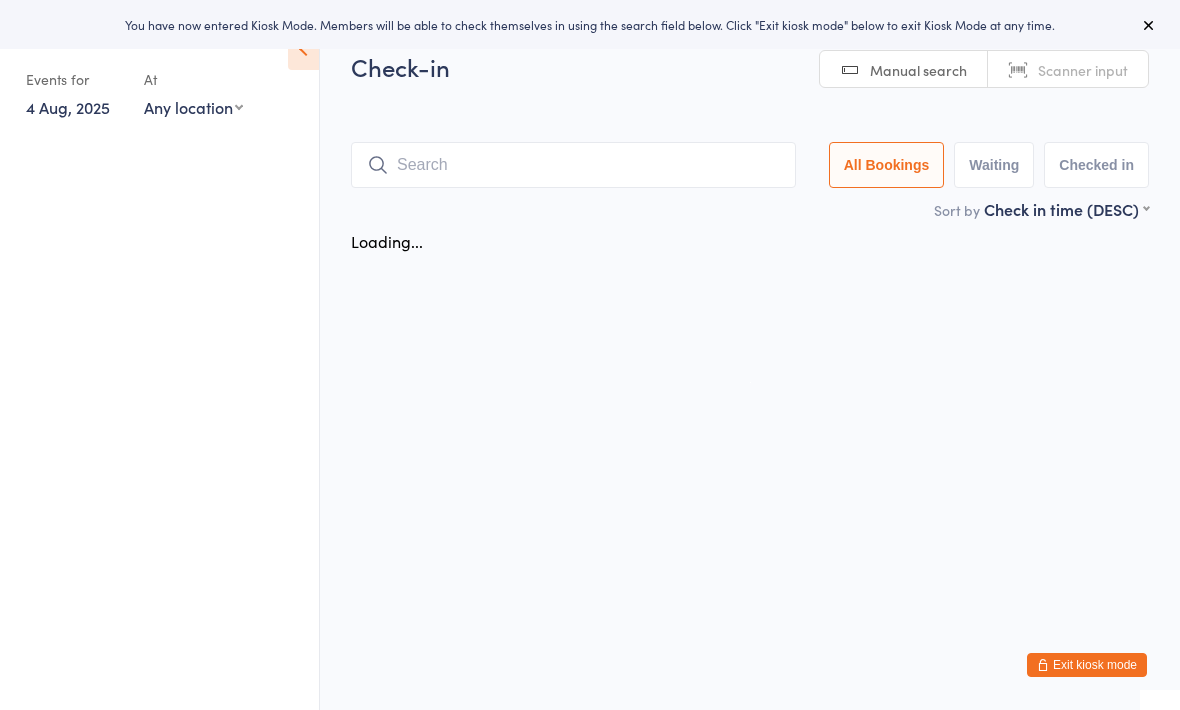 scroll, scrollTop: 0, scrollLeft: 0, axis: both 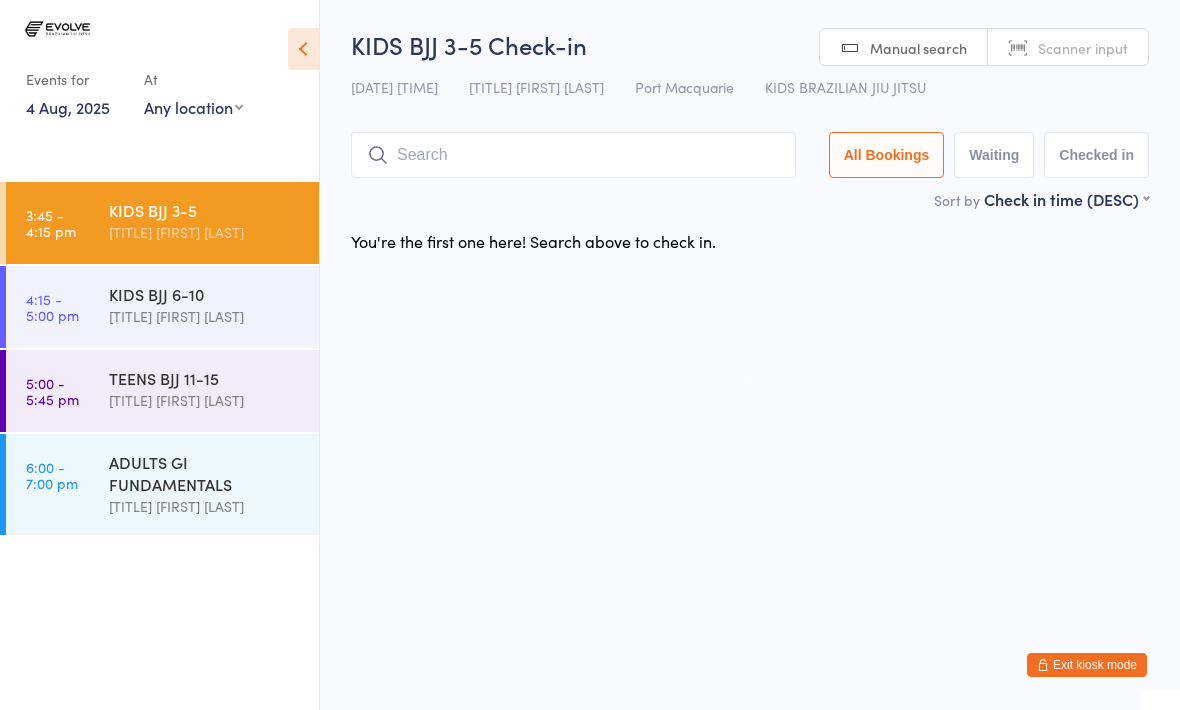 click at bounding box center [573, 155] 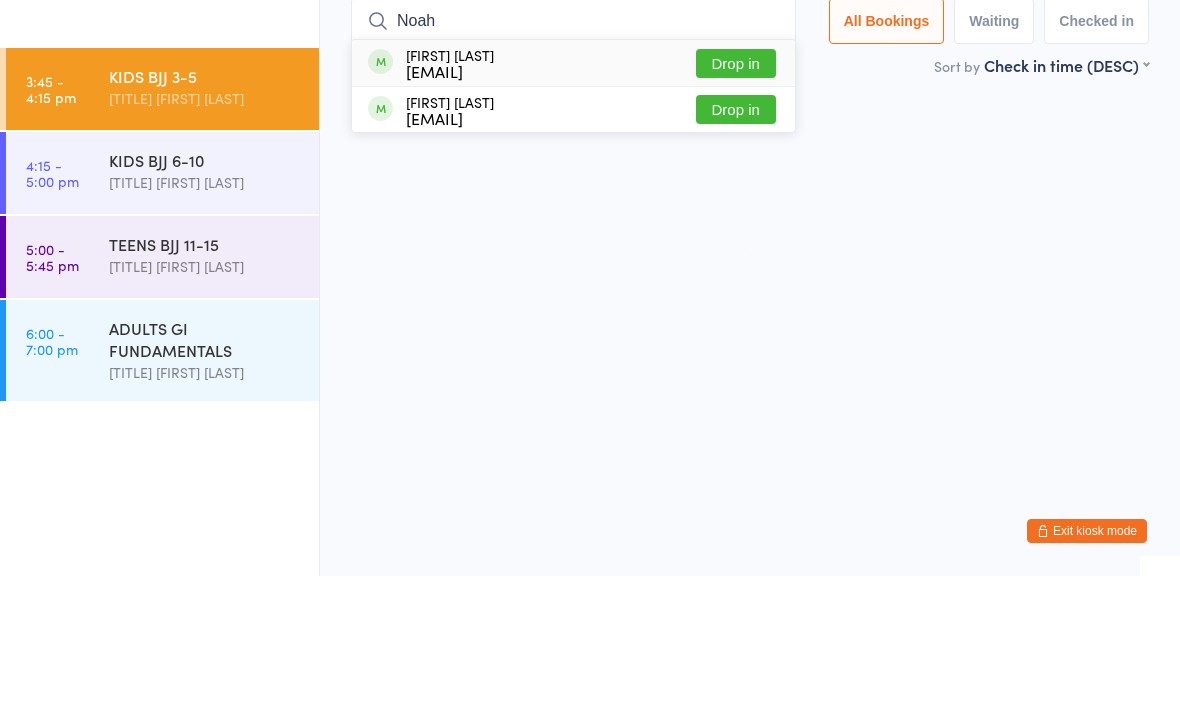 type on "Noah" 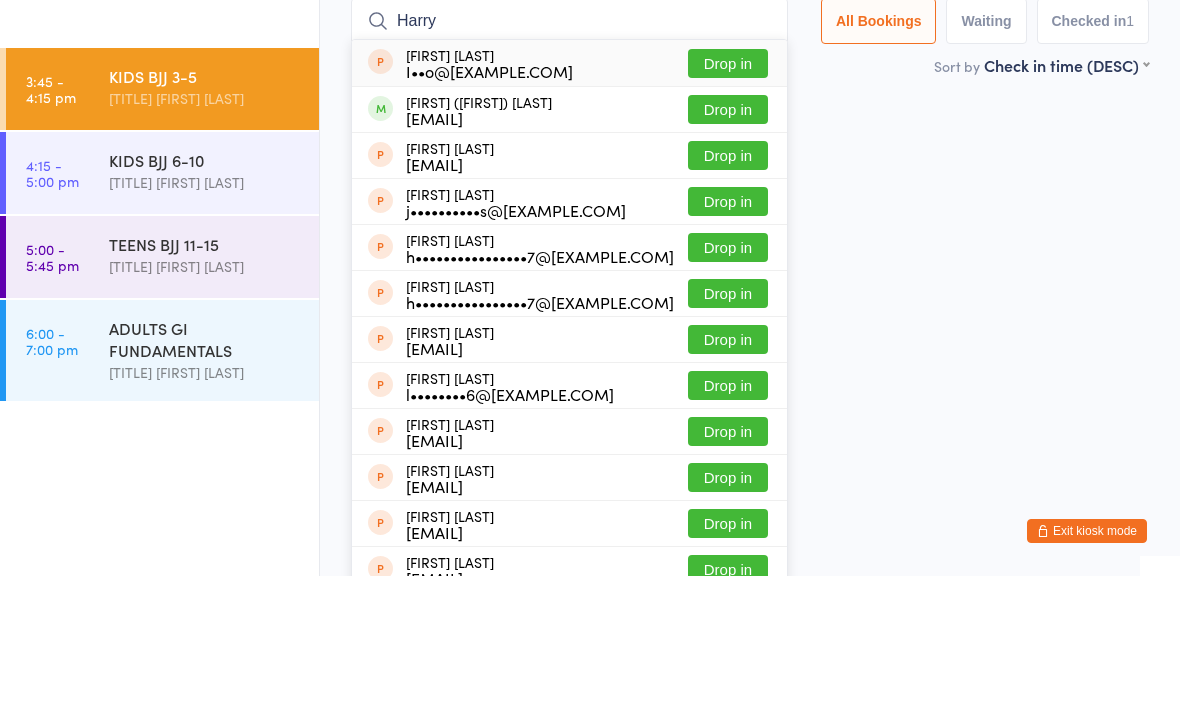 type on "Harry" 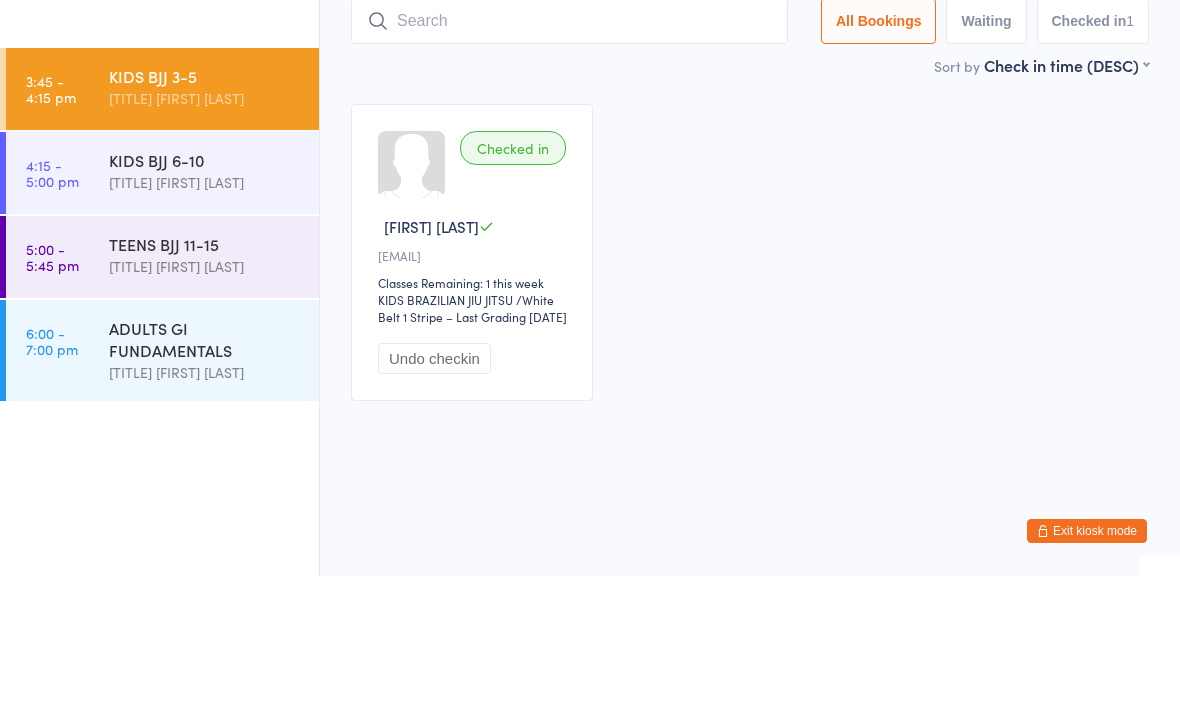 scroll, scrollTop: 9, scrollLeft: 0, axis: vertical 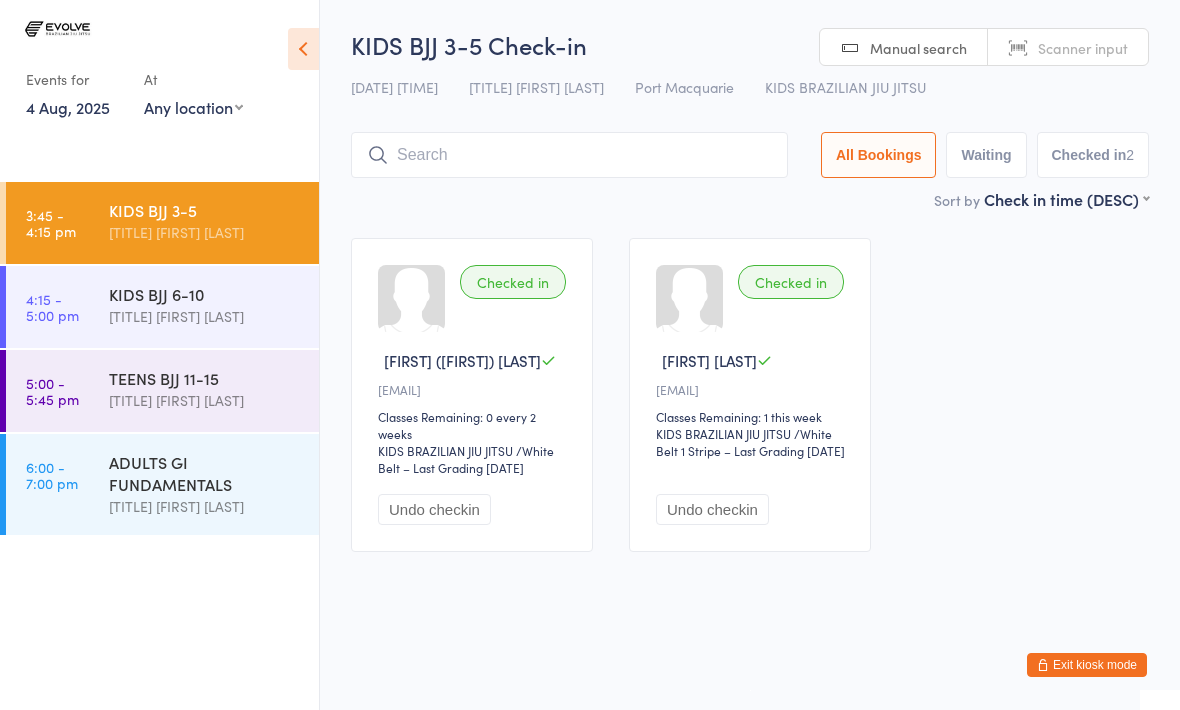 click at bounding box center (569, 155) 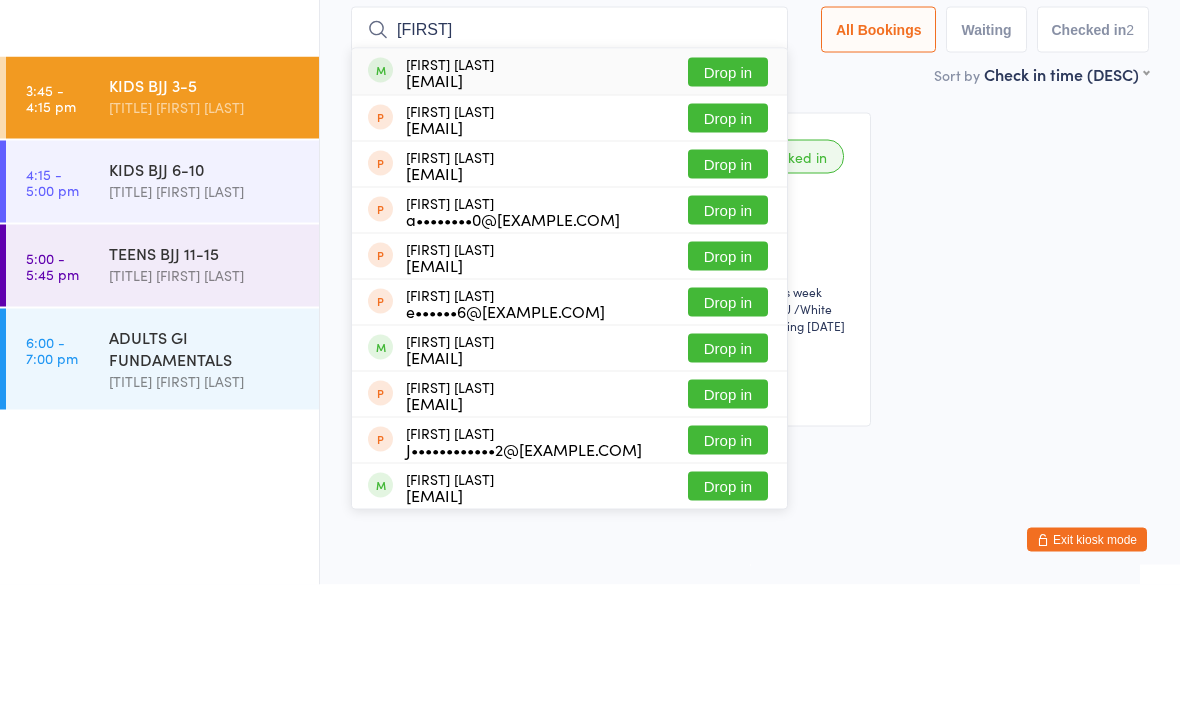 type on "Andie" 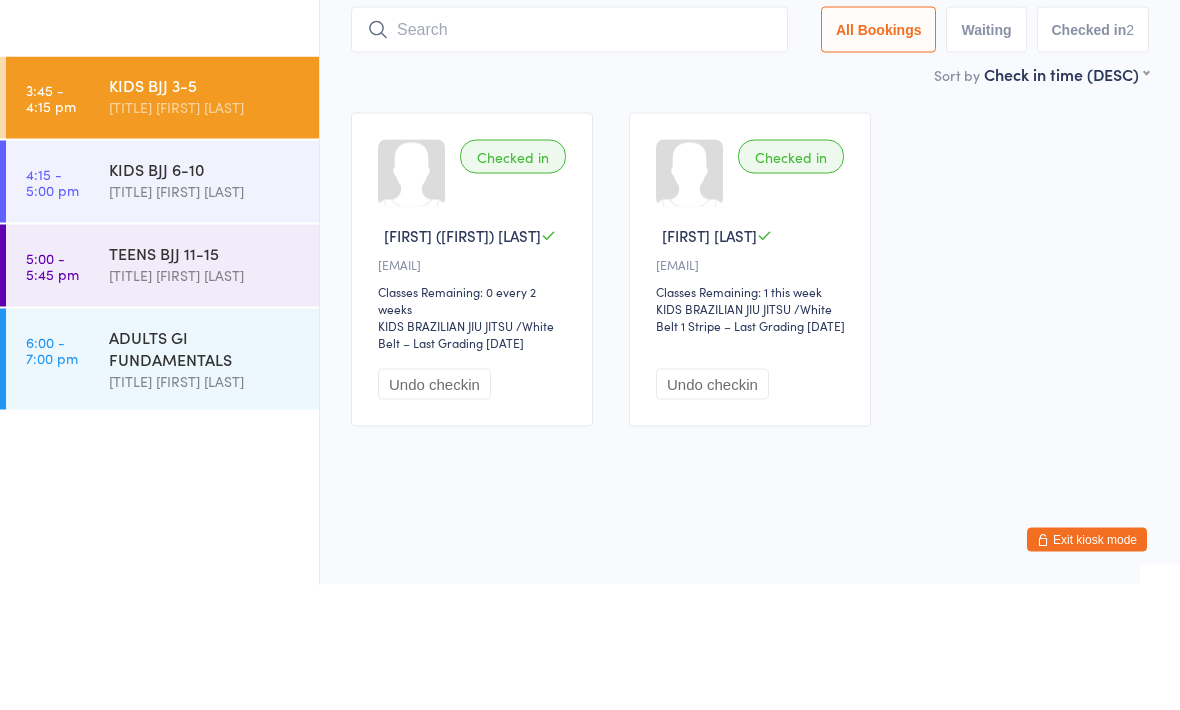 scroll, scrollTop: 9, scrollLeft: 0, axis: vertical 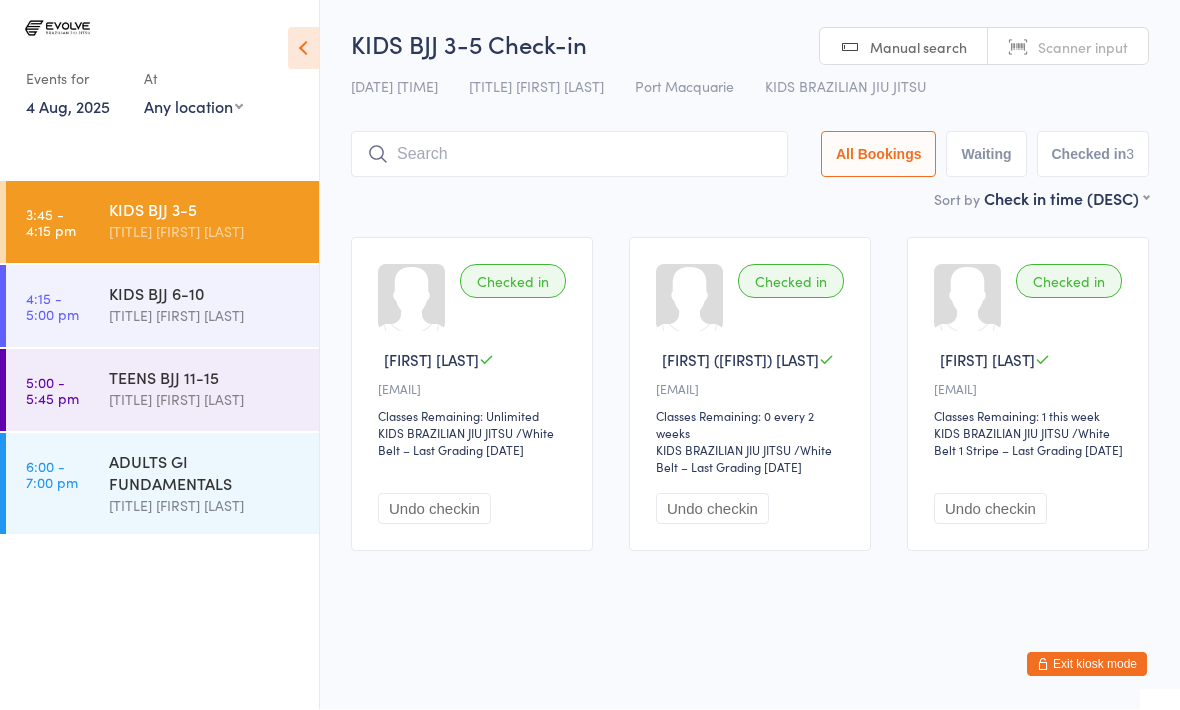 click at bounding box center [569, 155] 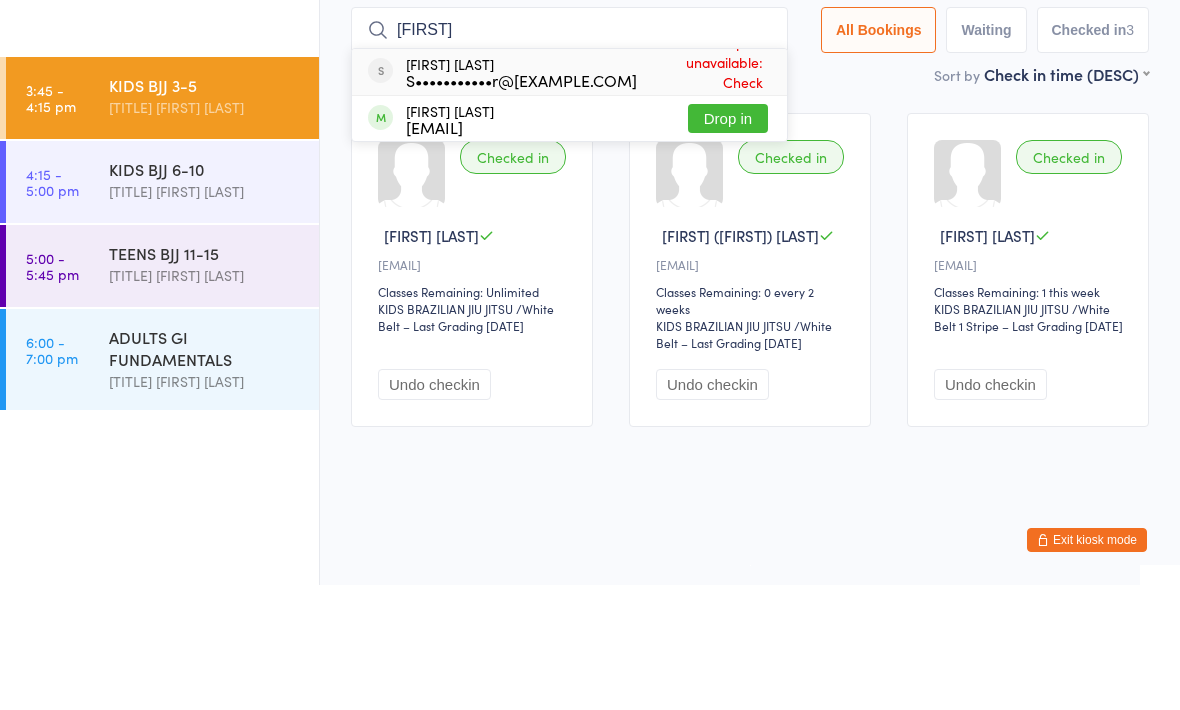 type on "Koen" 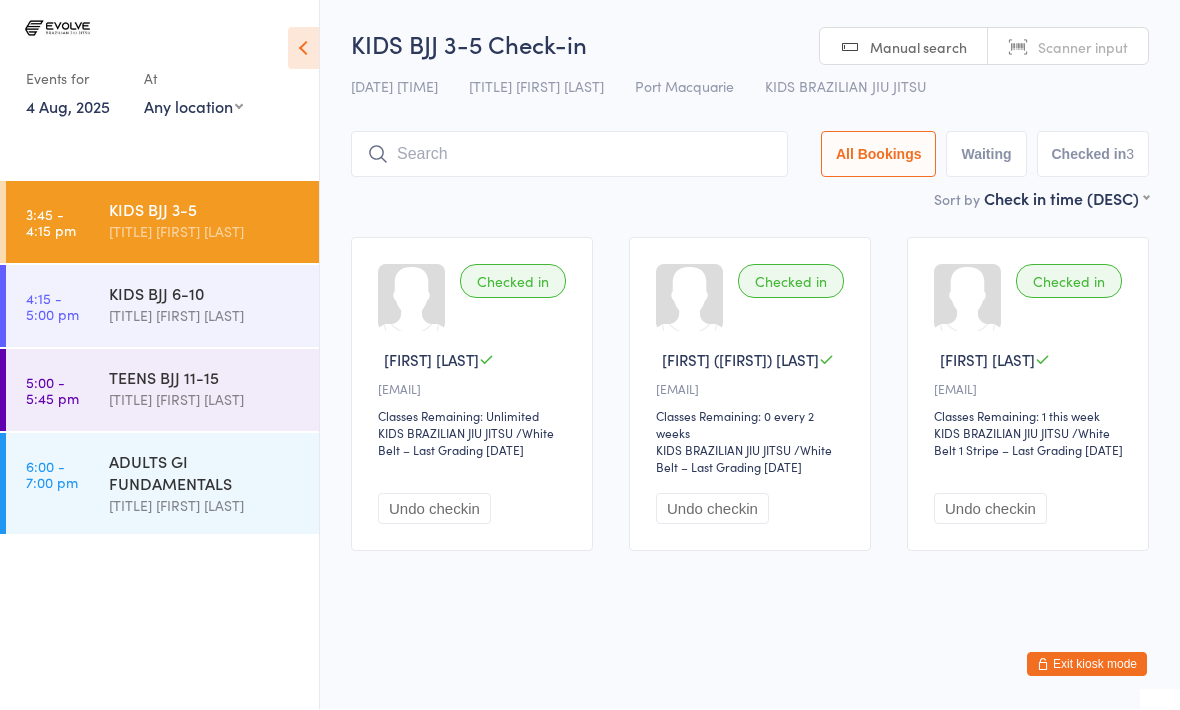click at bounding box center (569, 155) 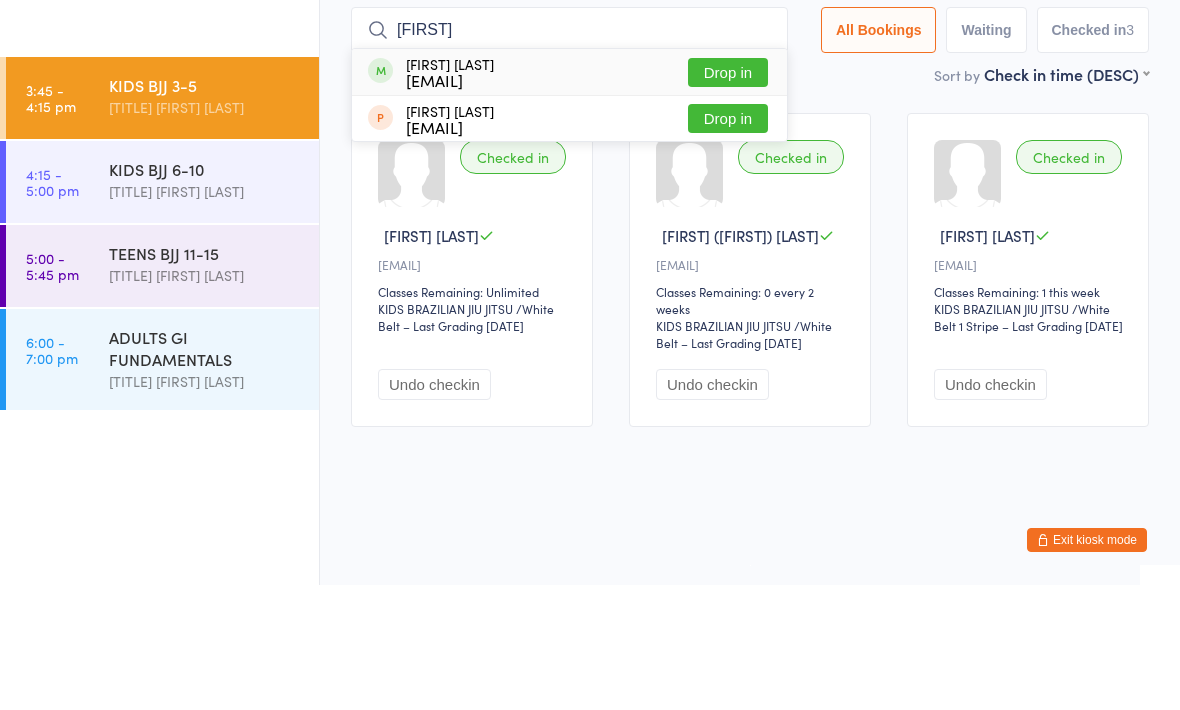 type on "Ethy" 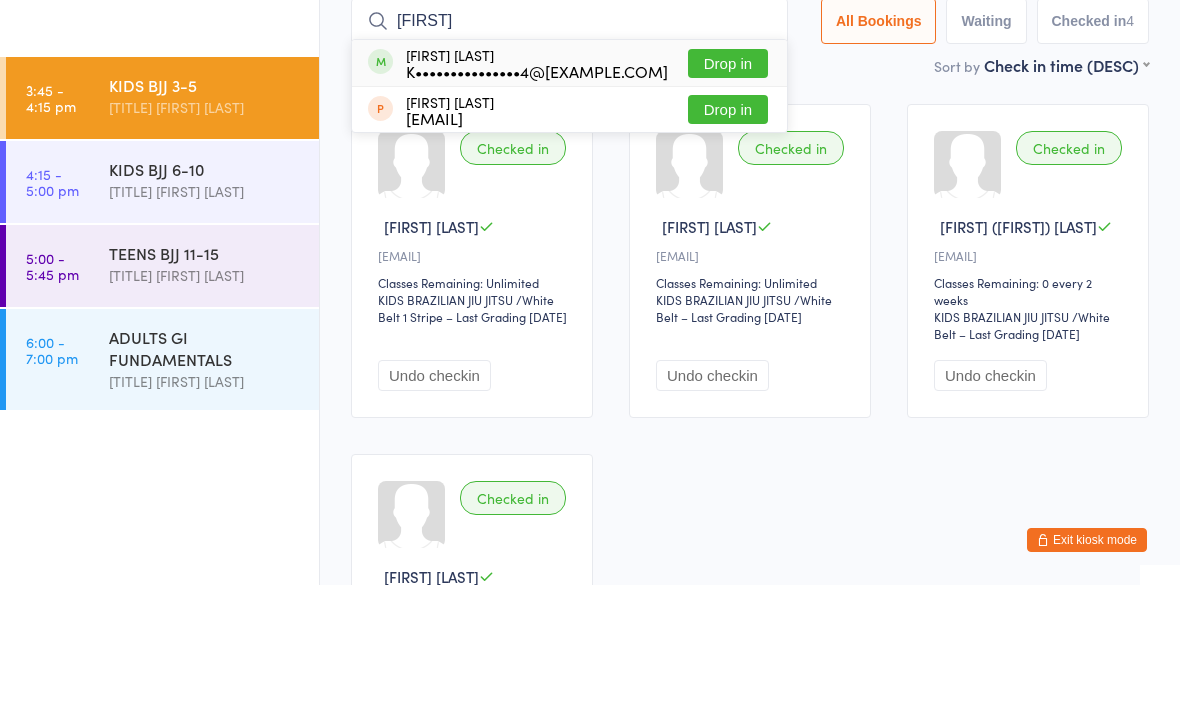 type on "Remi" 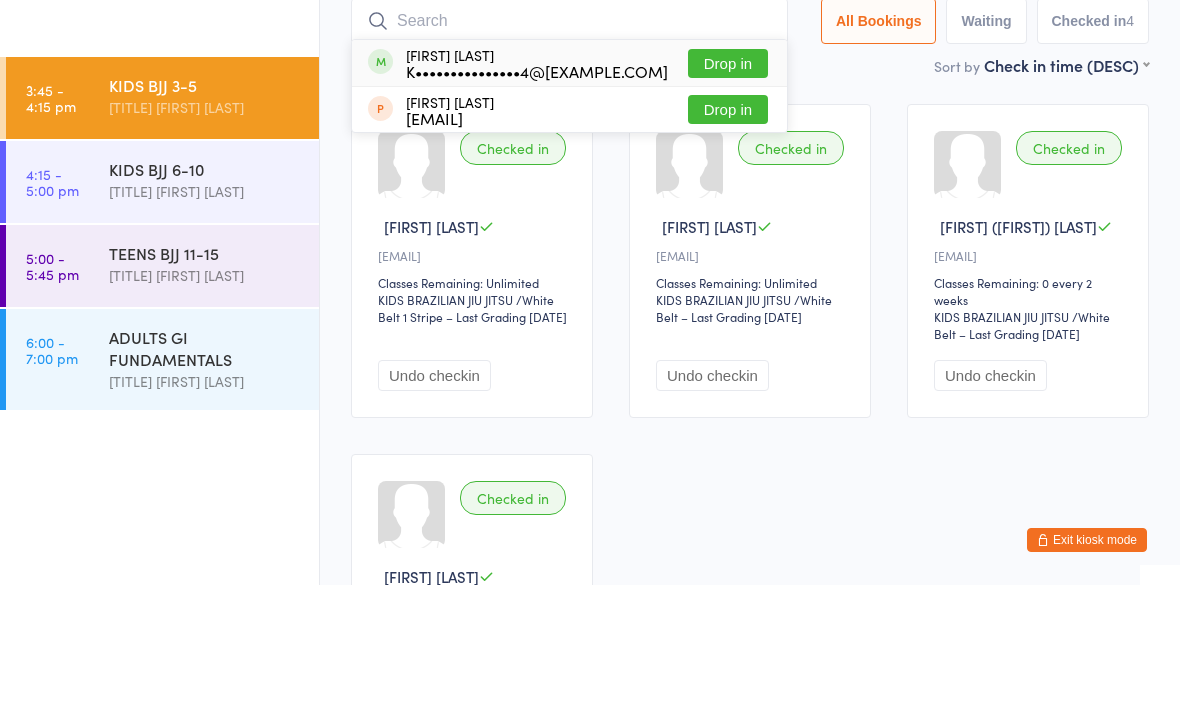 scroll, scrollTop: 134, scrollLeft: 0, axis: vertical 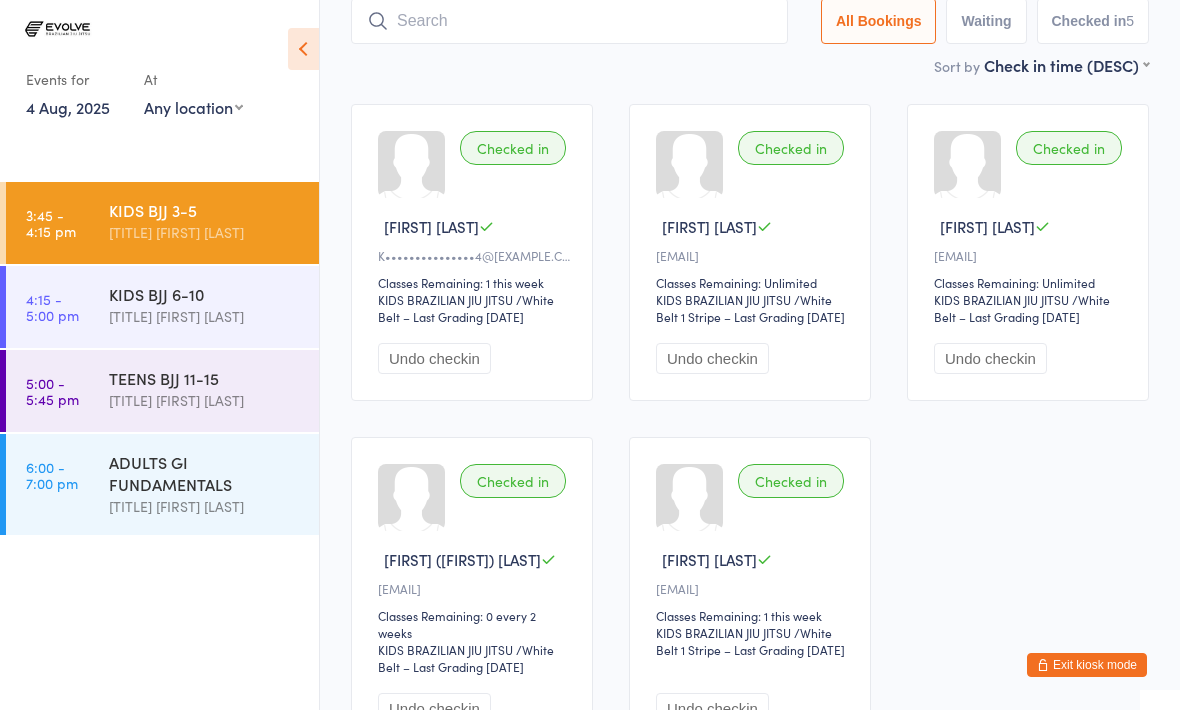 click at bounding box center [569, 21] 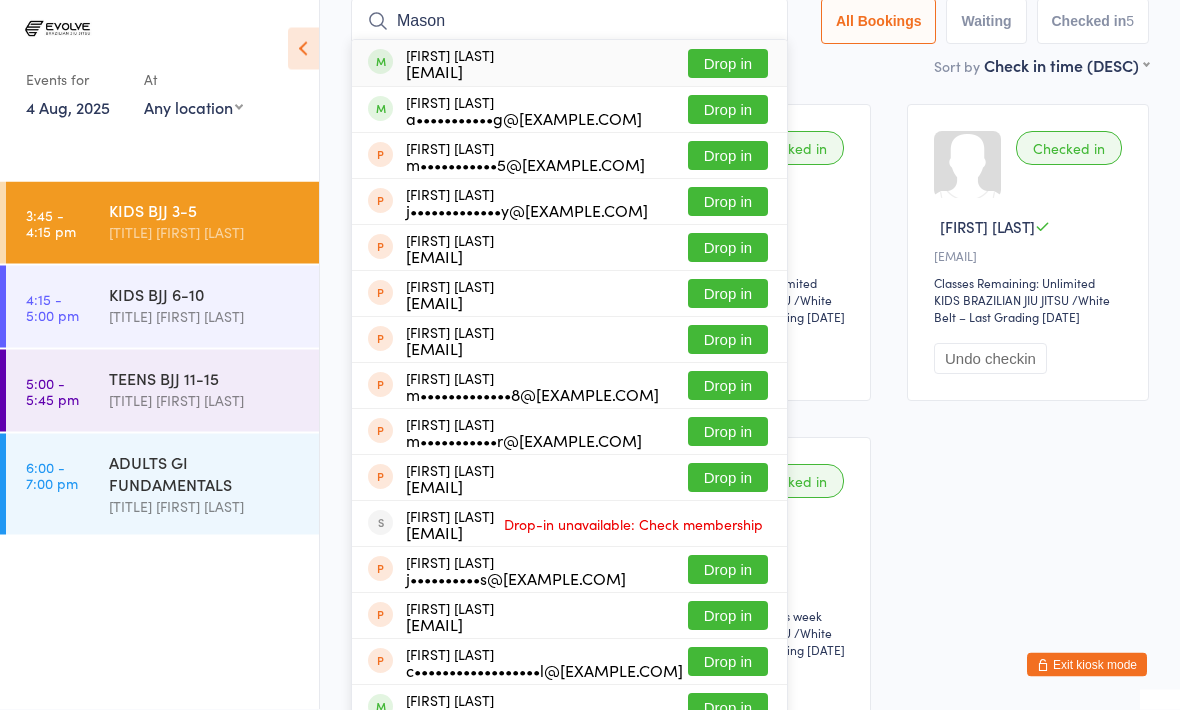 type on "Mason" 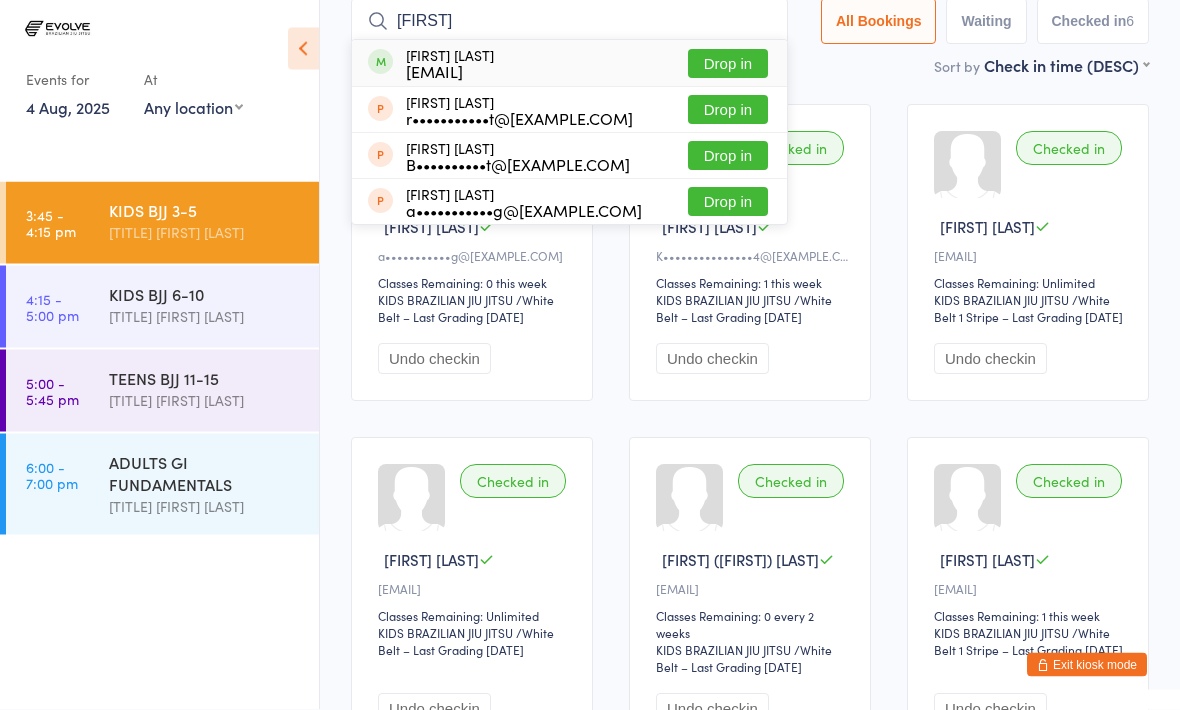 type on "Ryott" 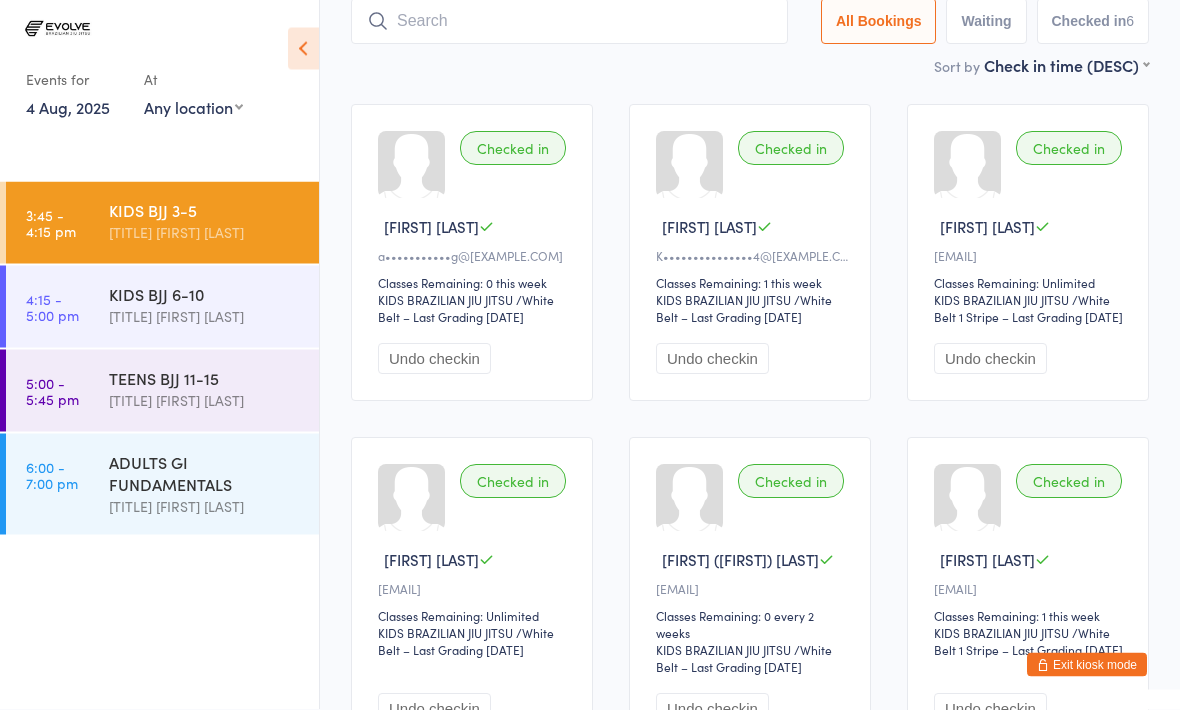 scroll, scrollTop: 134, scrollLeft: 0, axis: vertical 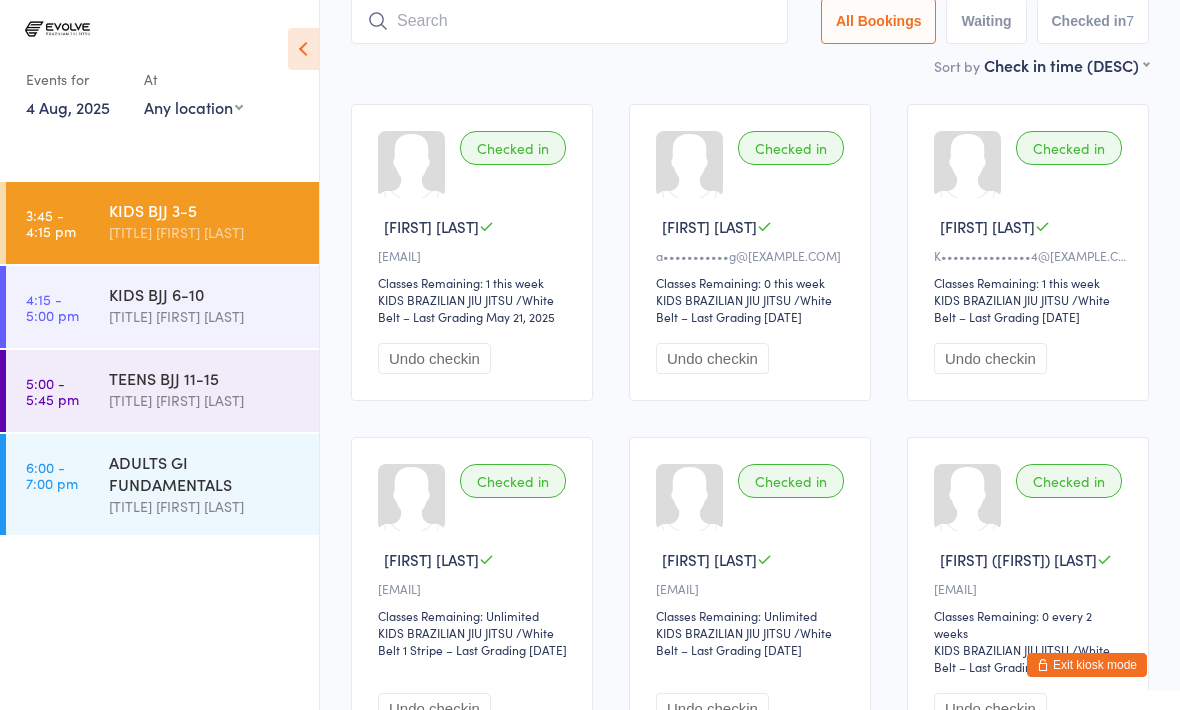 click at bounding box center [569, 21] 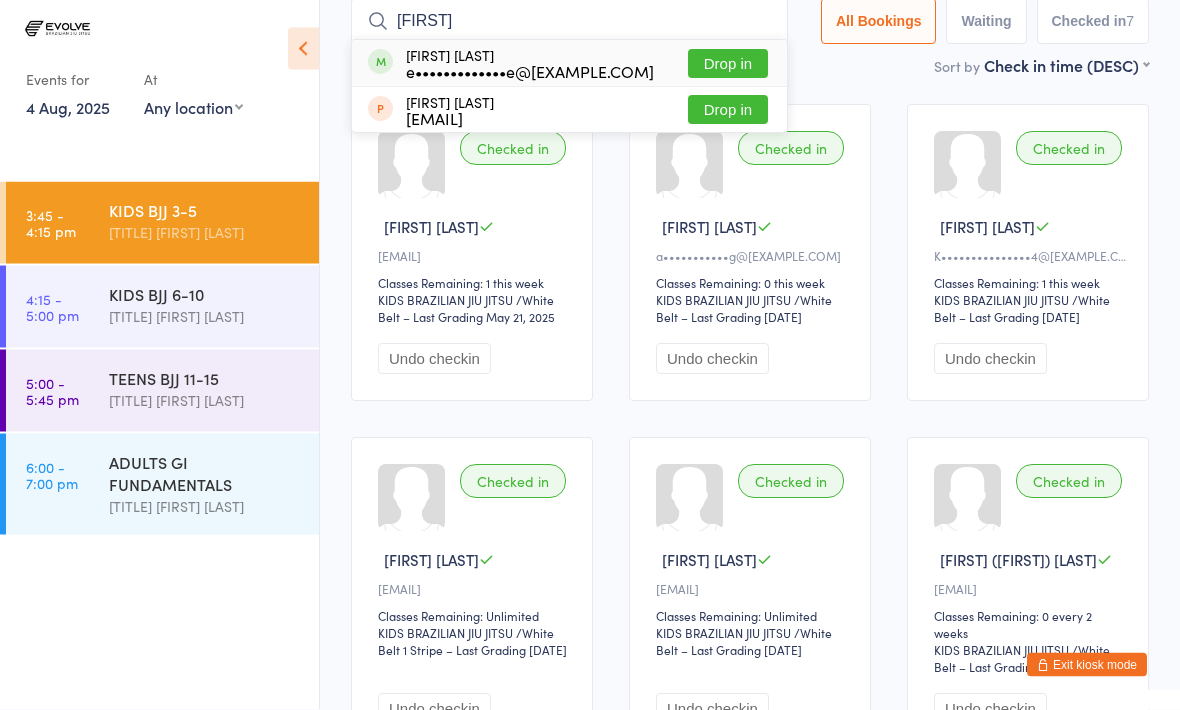 type on "Indy" 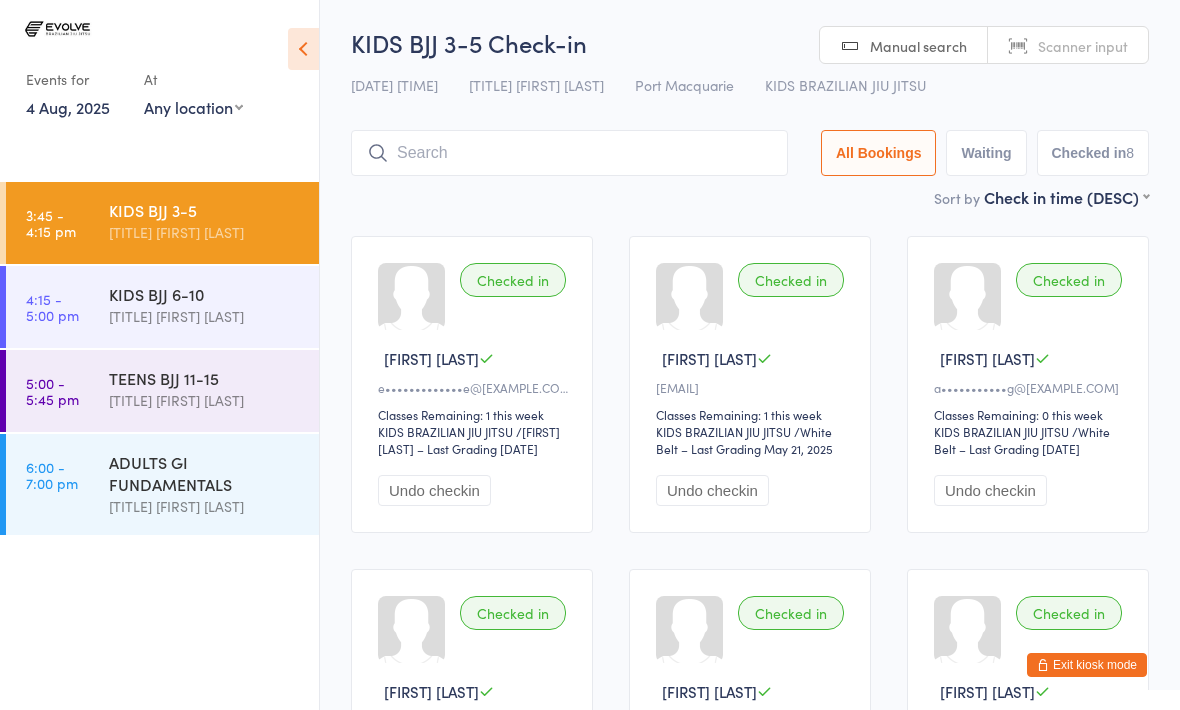 scroll, scrollTop: 0, scrollLeft: 0, axis: both 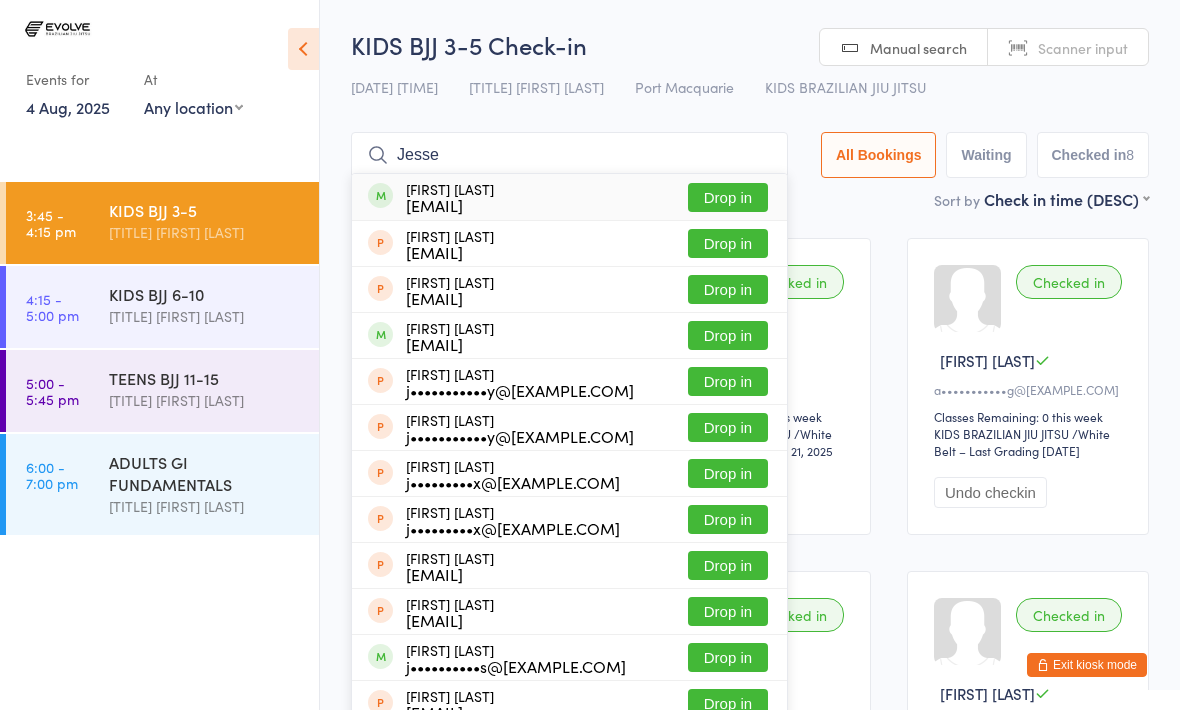 type on "Jesse" 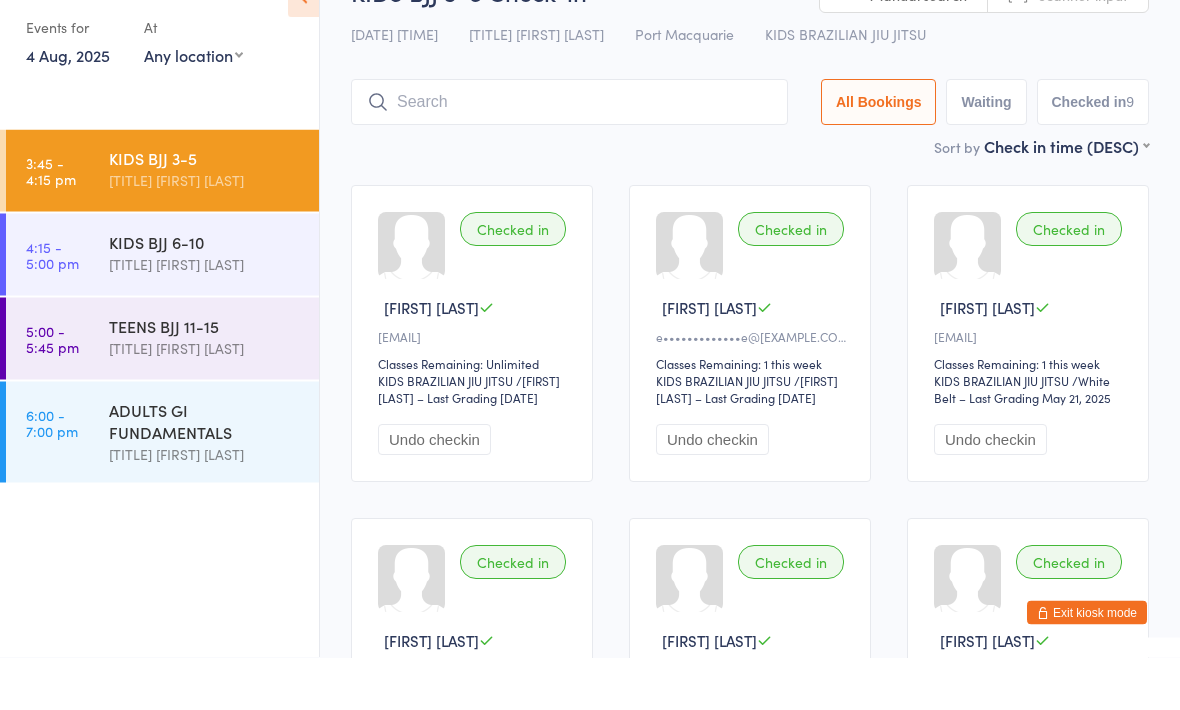 click on "[TITLE] [FIRST] [LAST]" at bounding box center [205, 316] 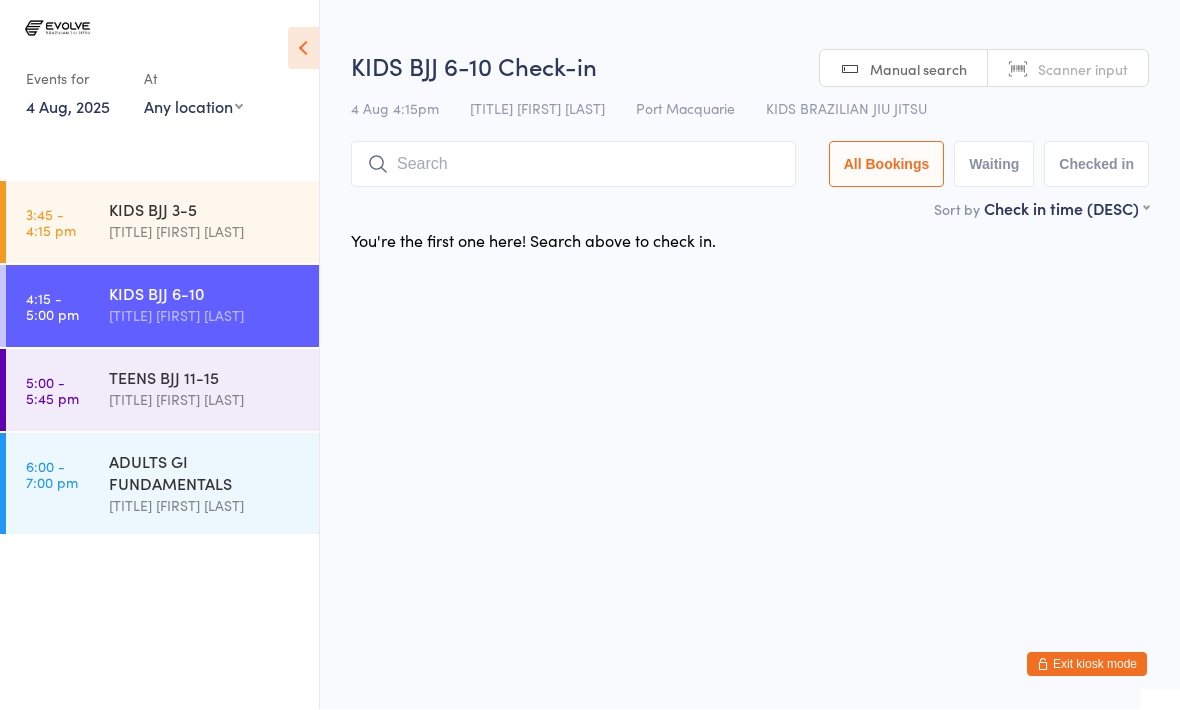 click at bounding box center (573, 165) 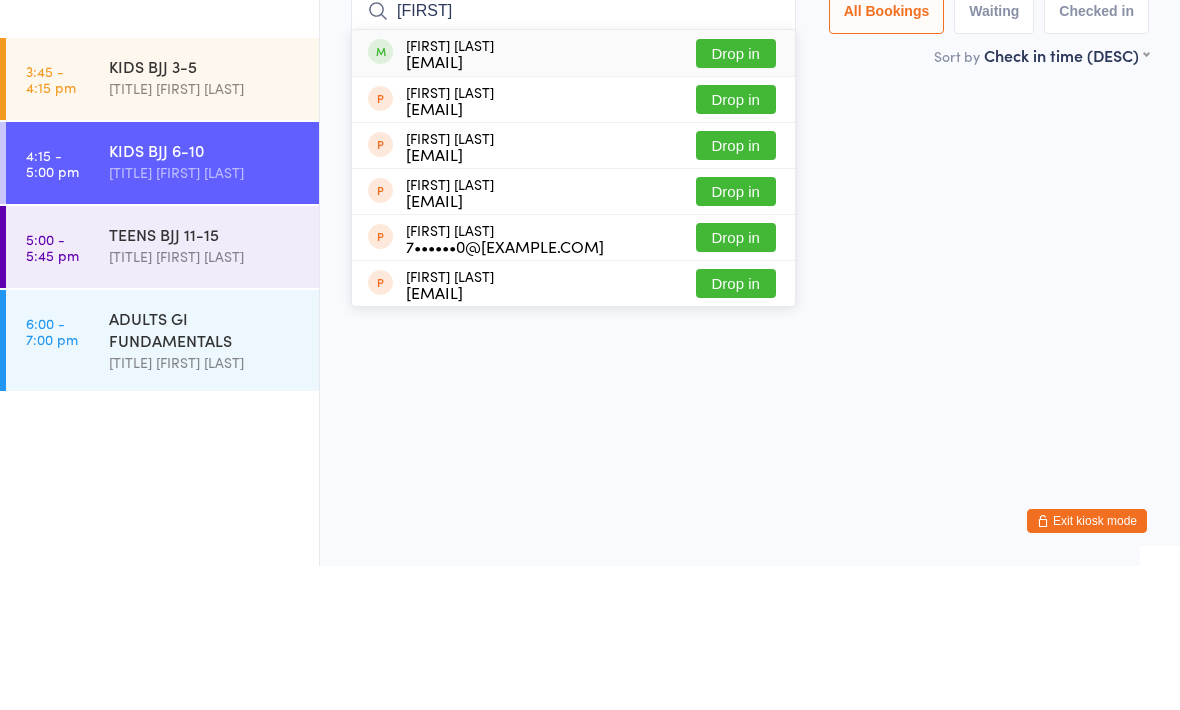 type on "Jaime" 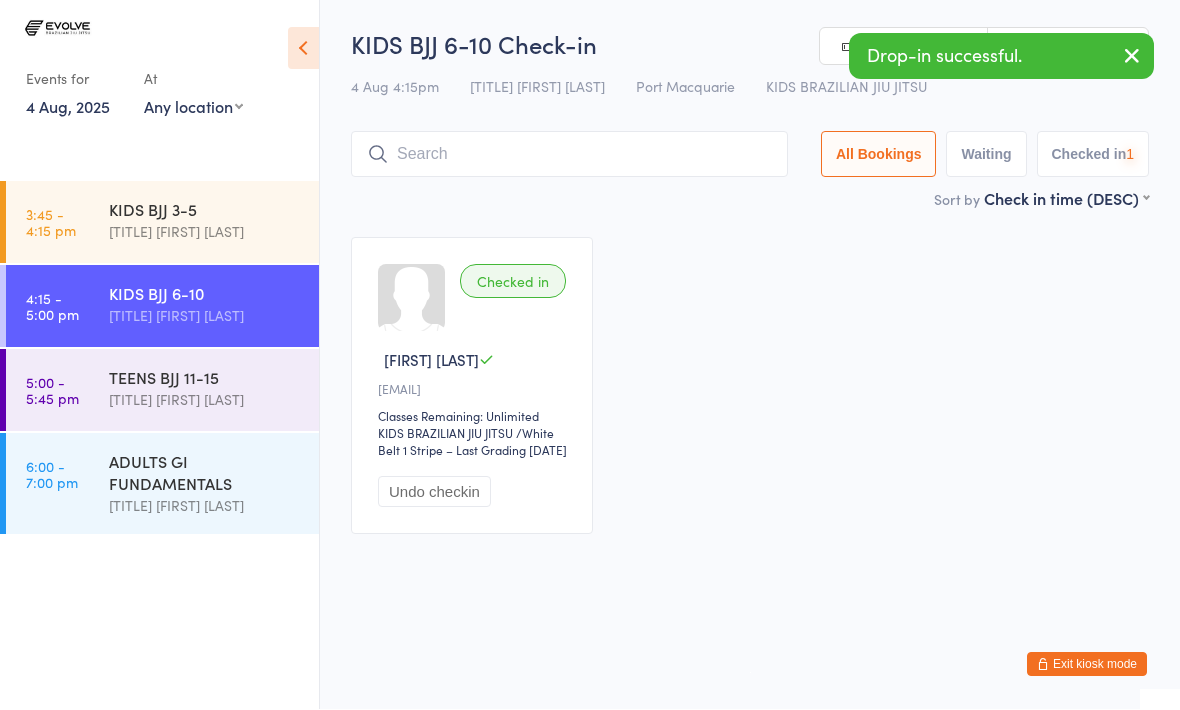 scroll, scrollTop: 1, scrollLeft: 0, axis: vertical 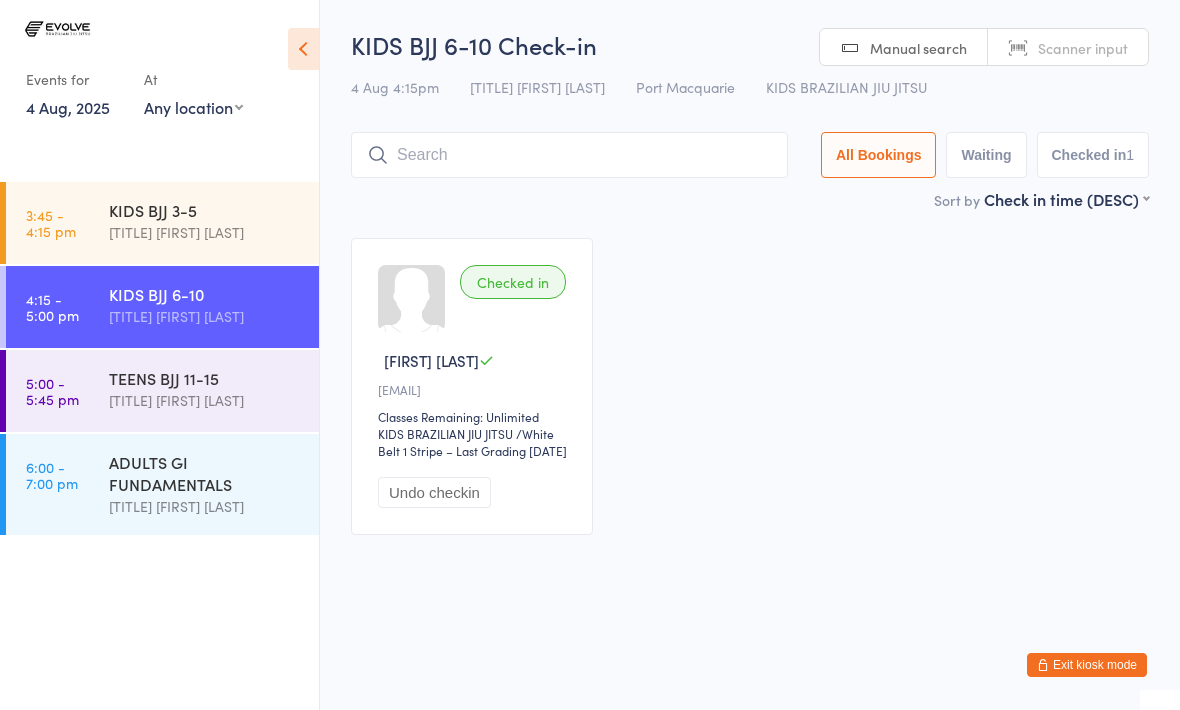 click at bounding box center [569, 155] 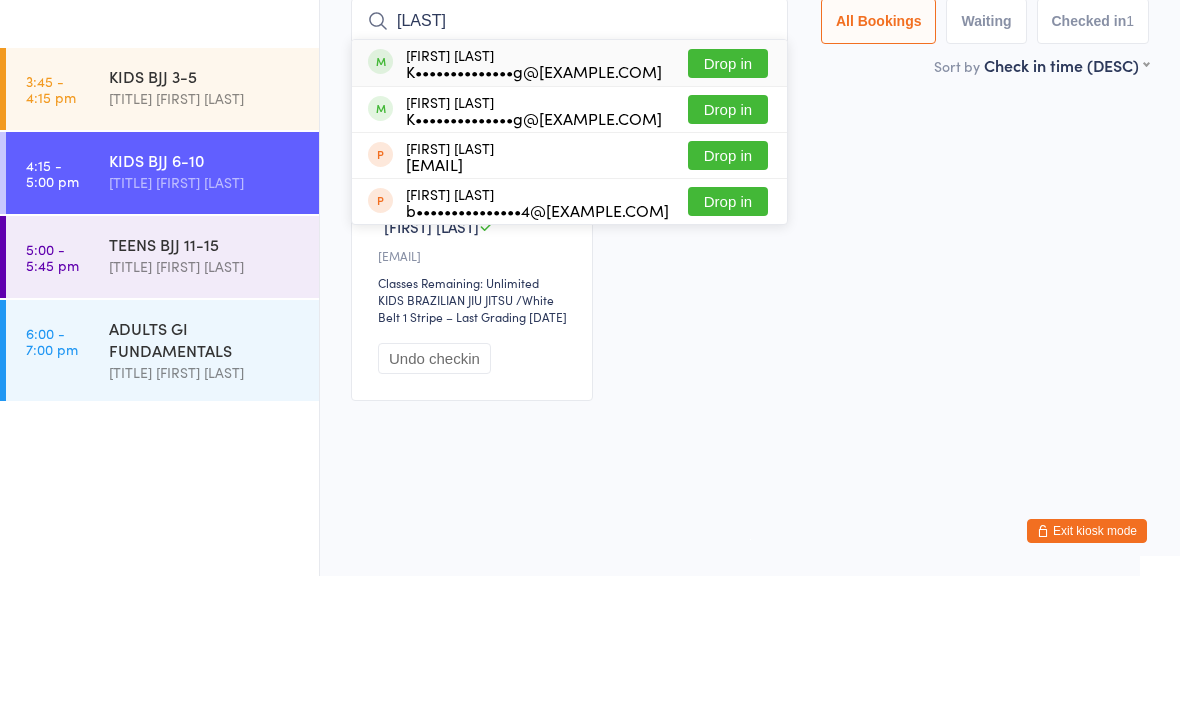 type on "Vella" 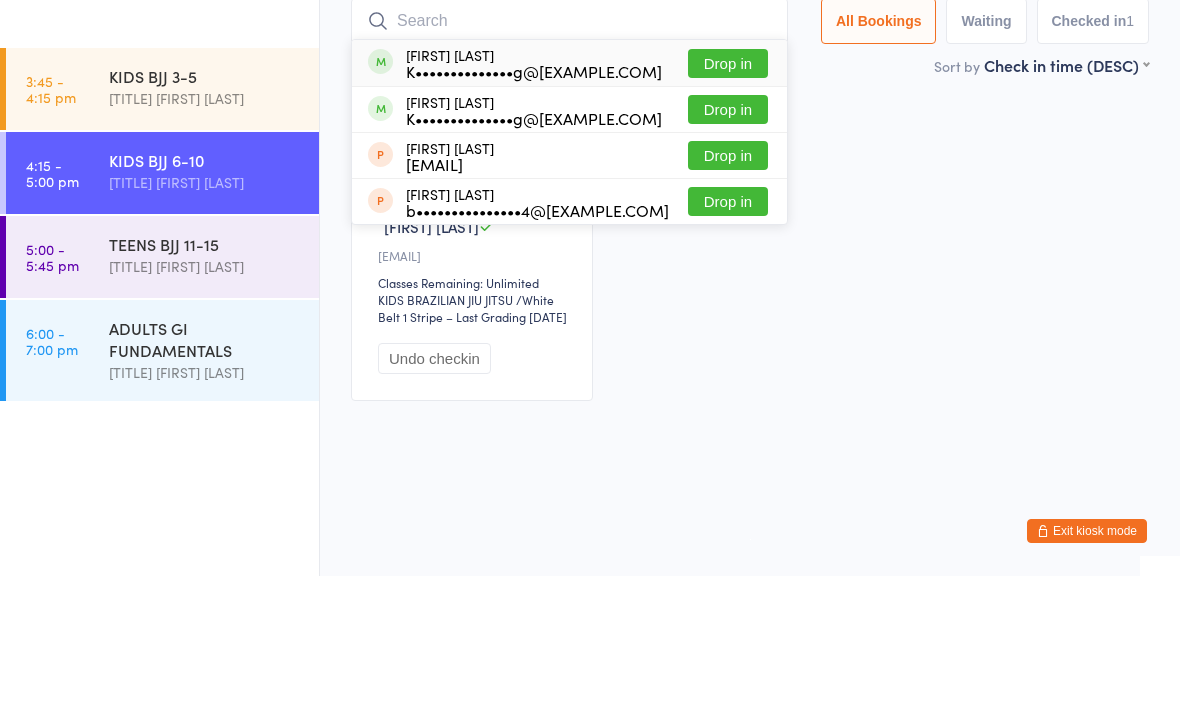 scroll, scrollTop: 9, scrollLeft: 0, axis: vertical 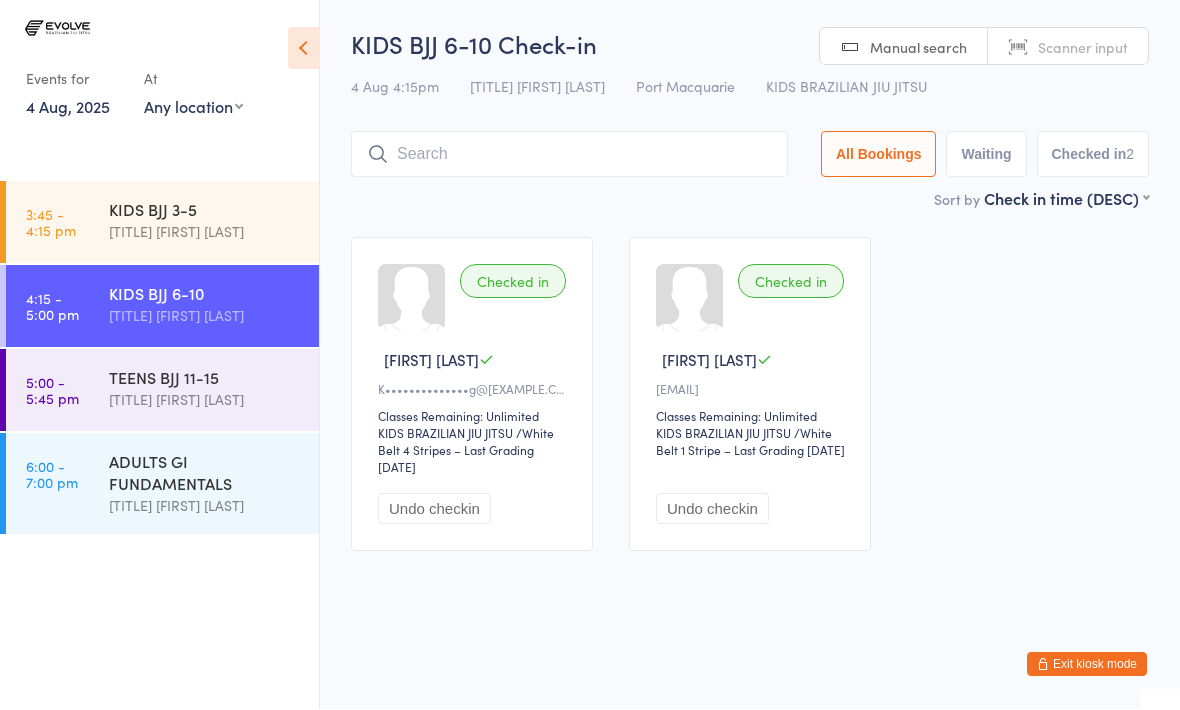 click at bounding box center (569, 155) 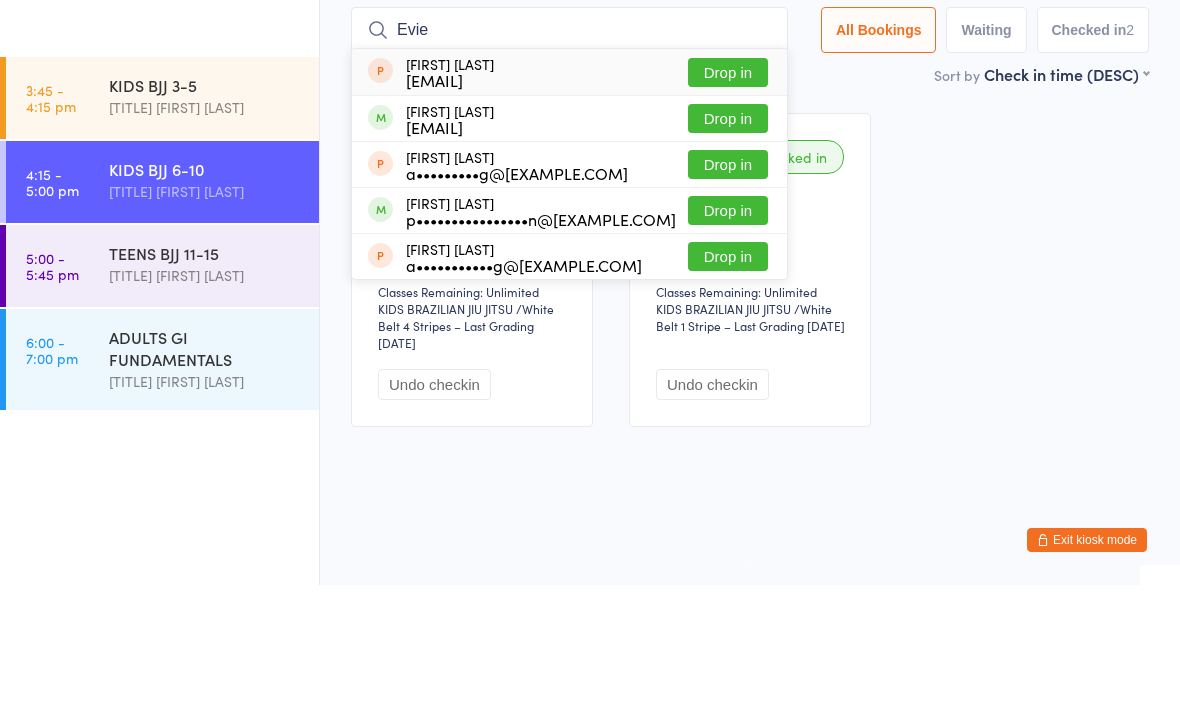 type on "Evie" 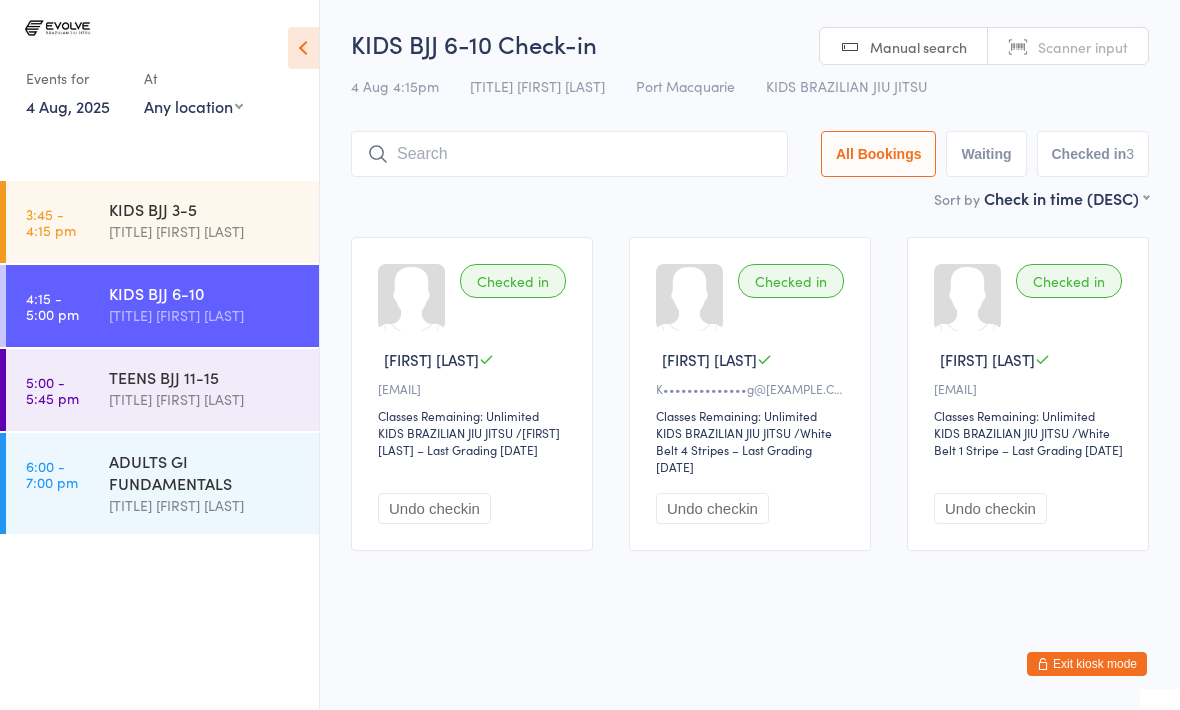 click on "ADULTS GI FUNDAMENTALS" at bounding box center (205, 473) 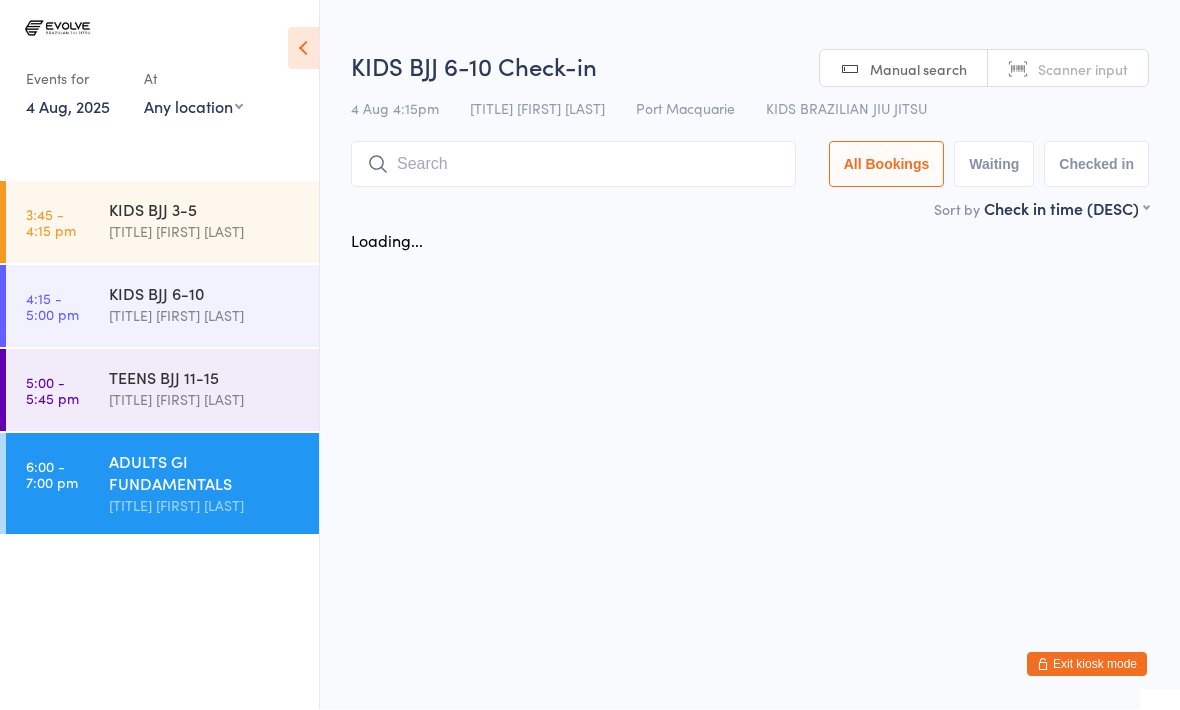 scroll, scrollTop: 0, scrollLeft: 0, axis: both 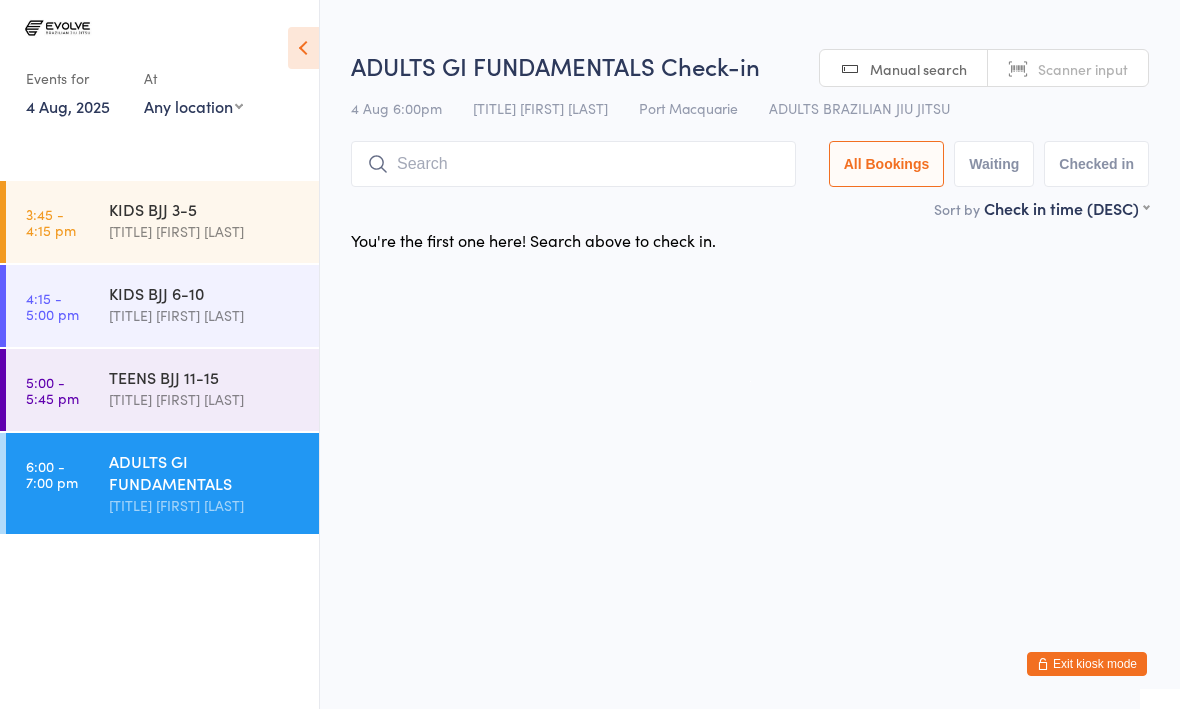 click at bounding box center (573, 165) 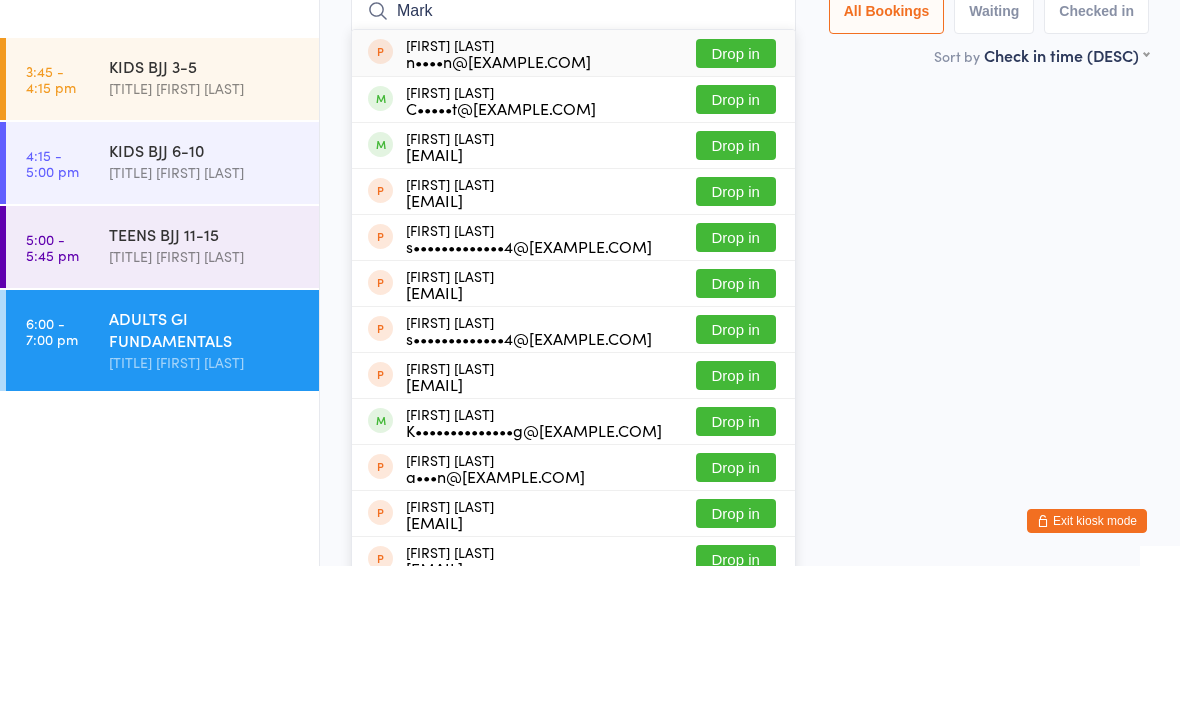 type on "Mark" 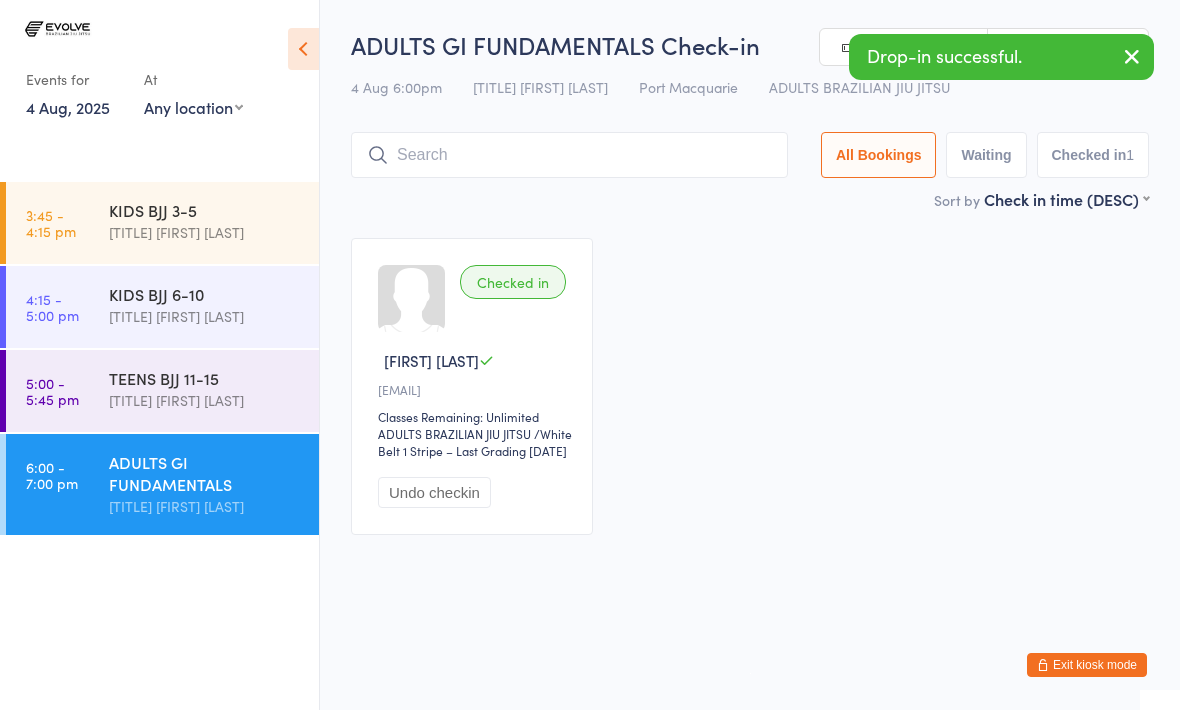 click on "KIDS BJJ 6-10" at bounding box center [205, 294] 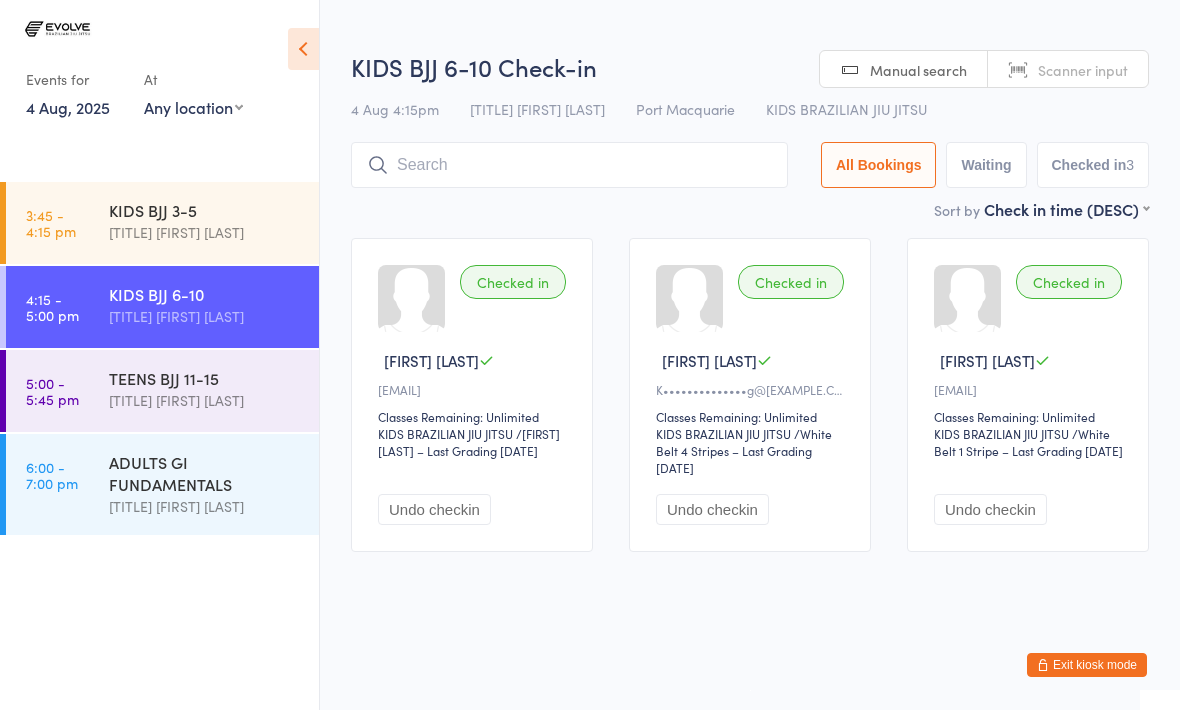 click at bounding box center [569, 165] 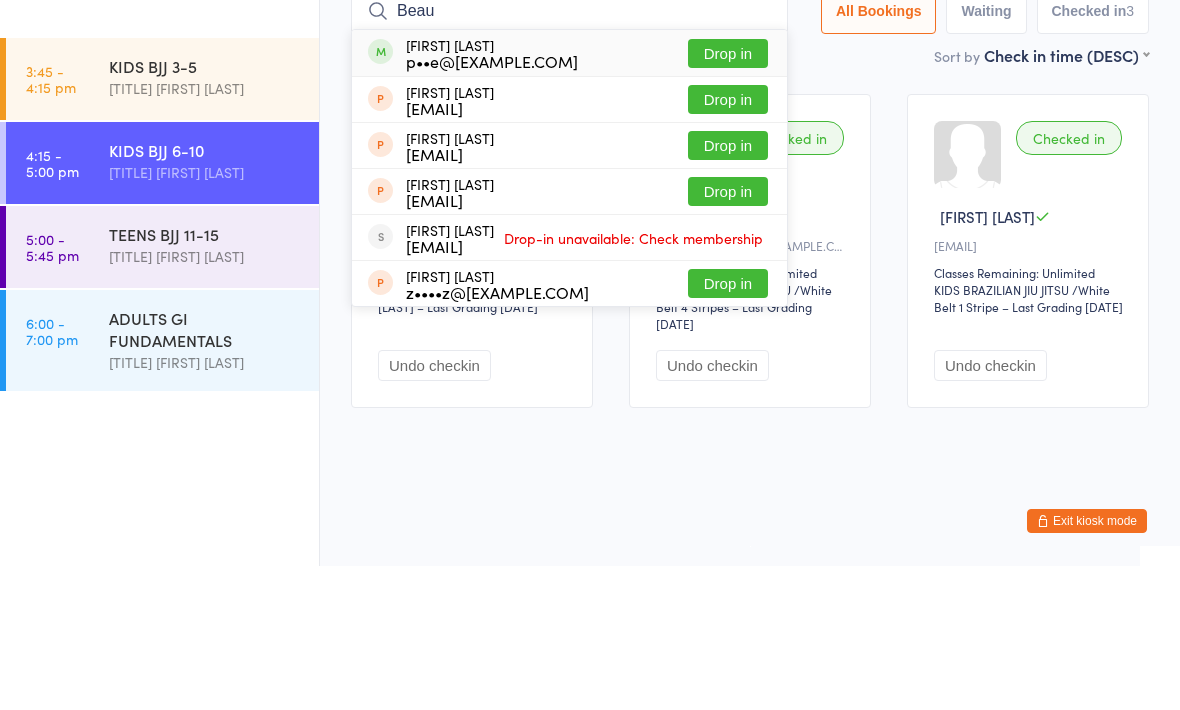 type on "Beau" 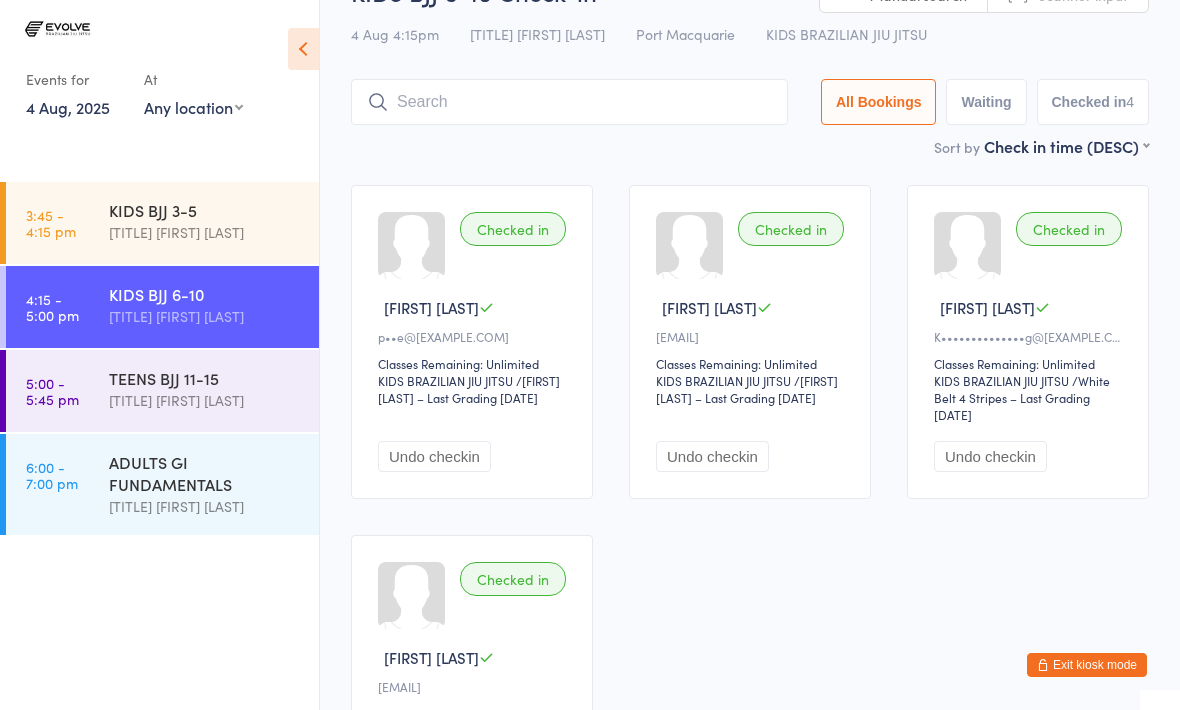 scroll, scrollTop: 0, scrollLeft: 0, axis: both 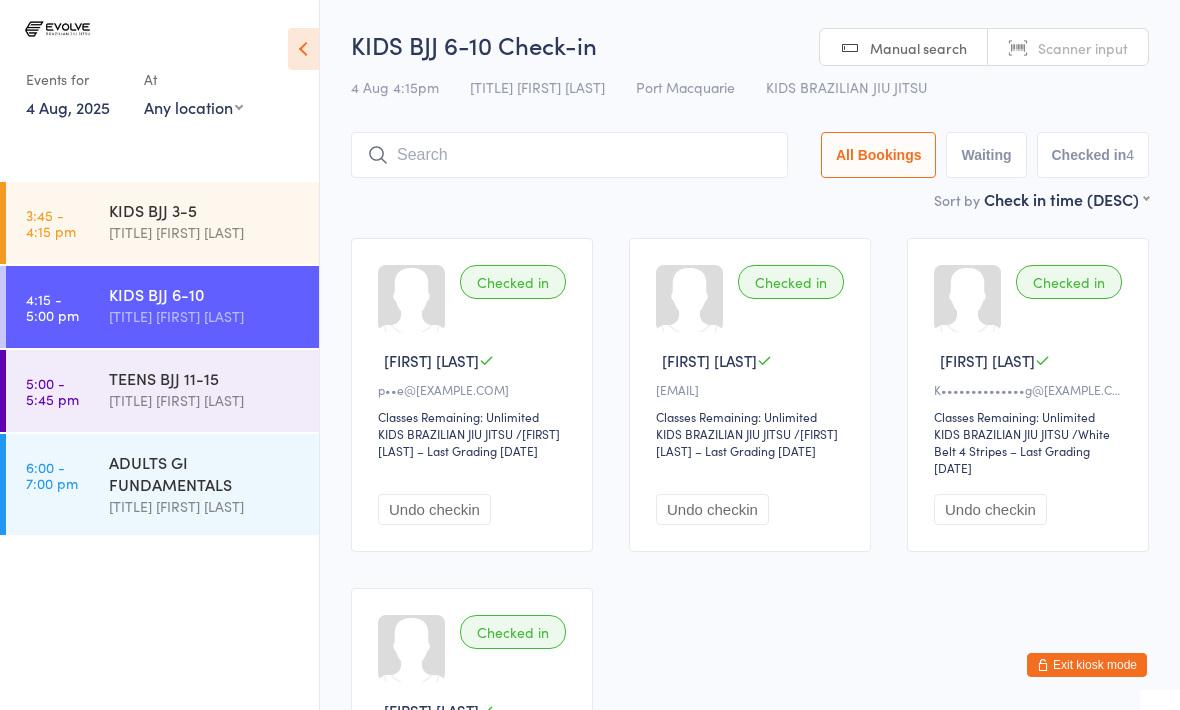 click at bounding box center [569, 155] 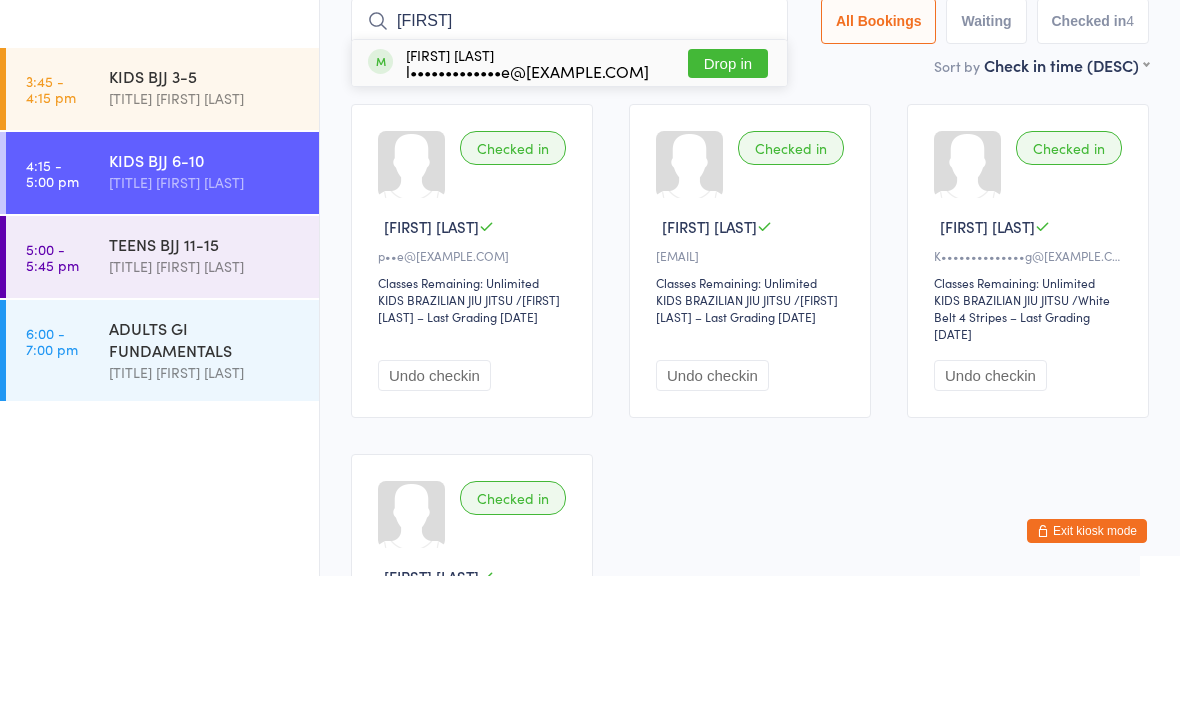 type on "Tul" 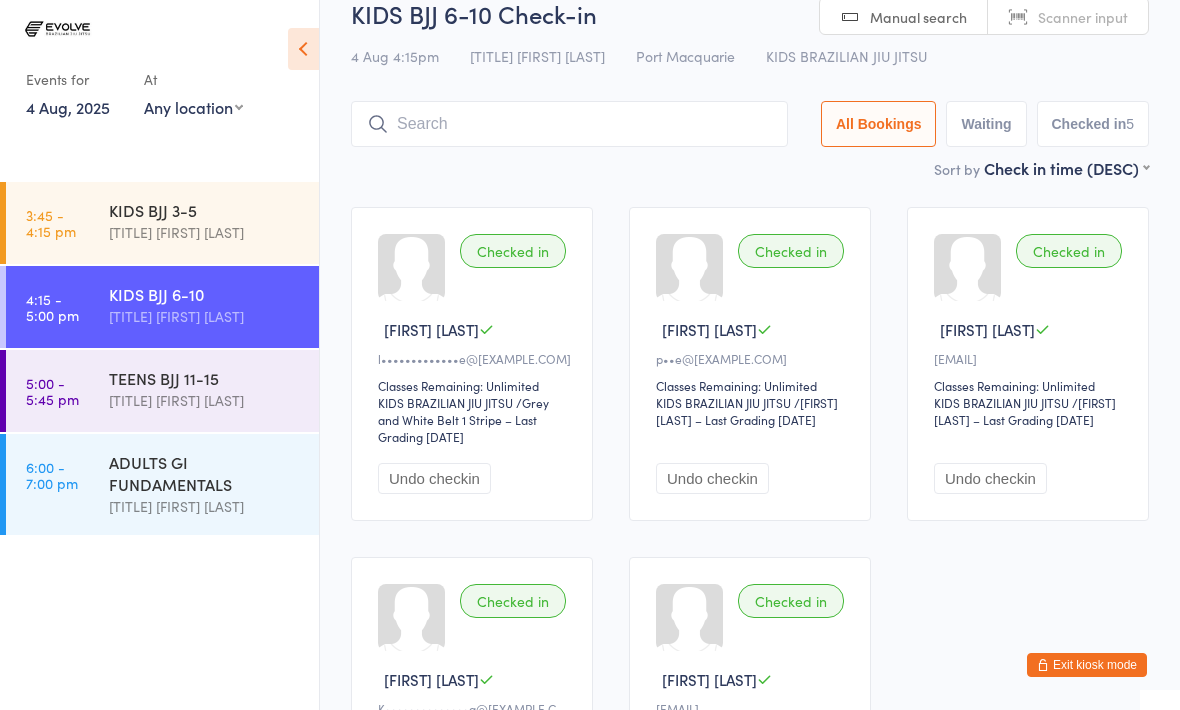 scroll, scrollTop: 0, scrollLeft: 0, axis: both 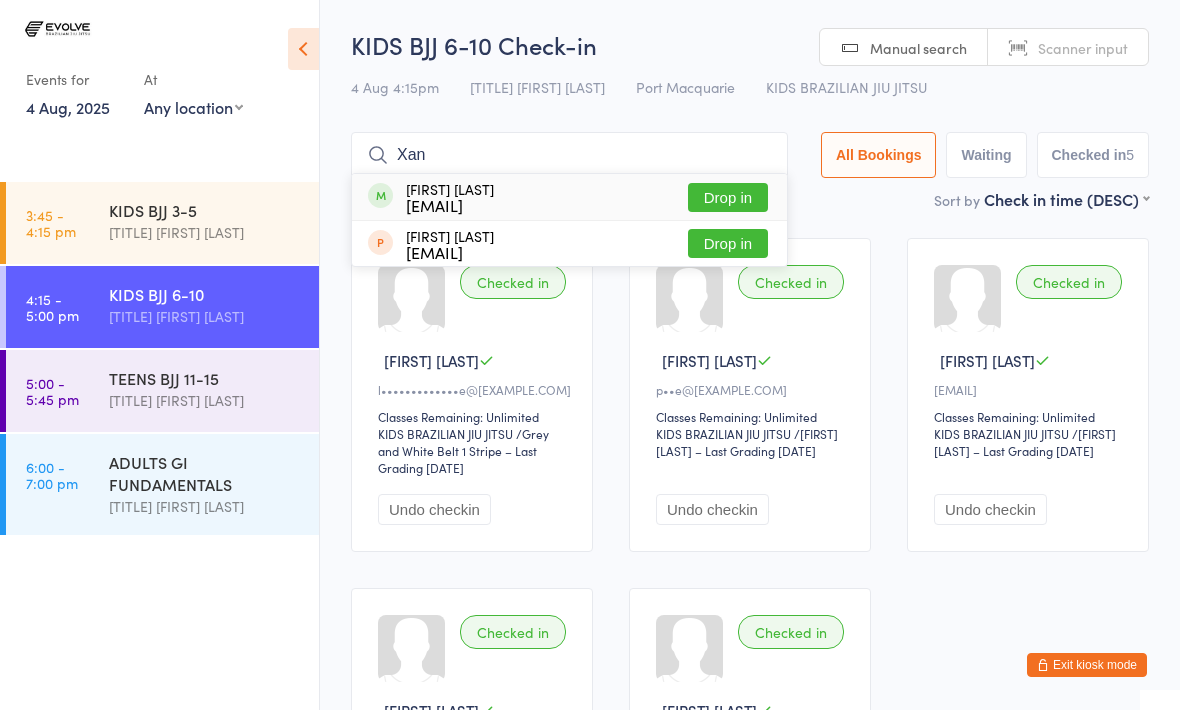 type on "Xan" 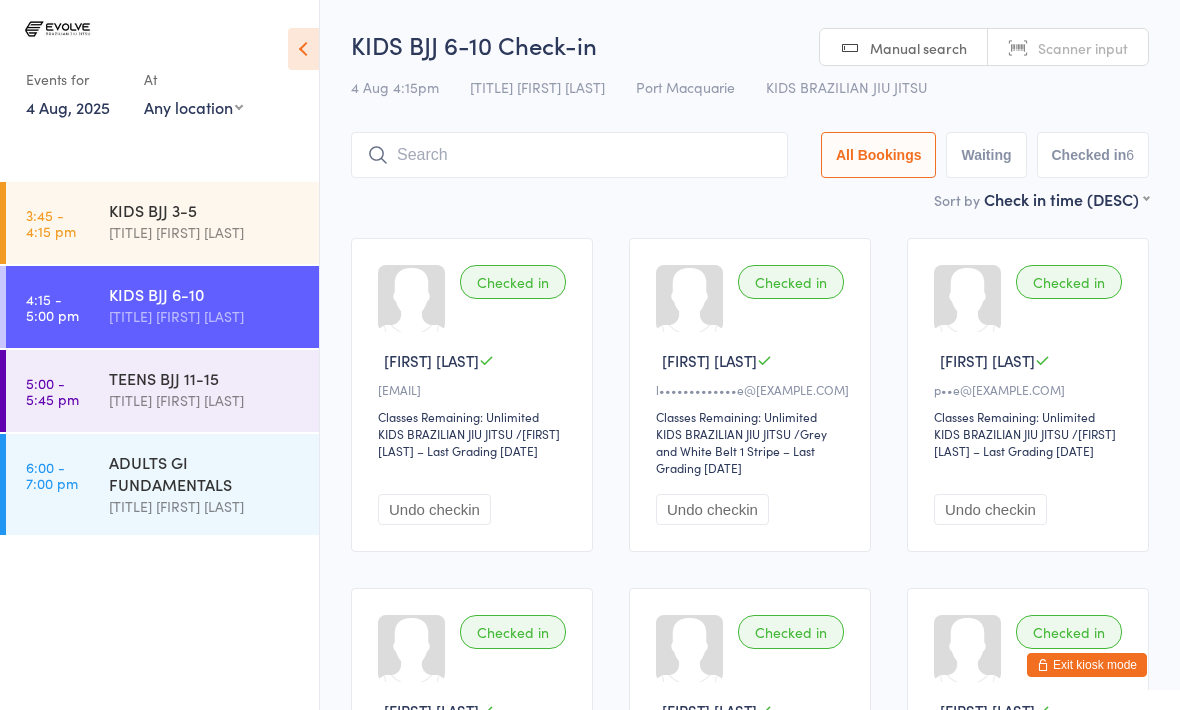 click on "5:00 - 5:45 pm TEENS BJJ 11-15 Professor Egor & Coach Tarah Rocha" at bounding box center [162, 391] 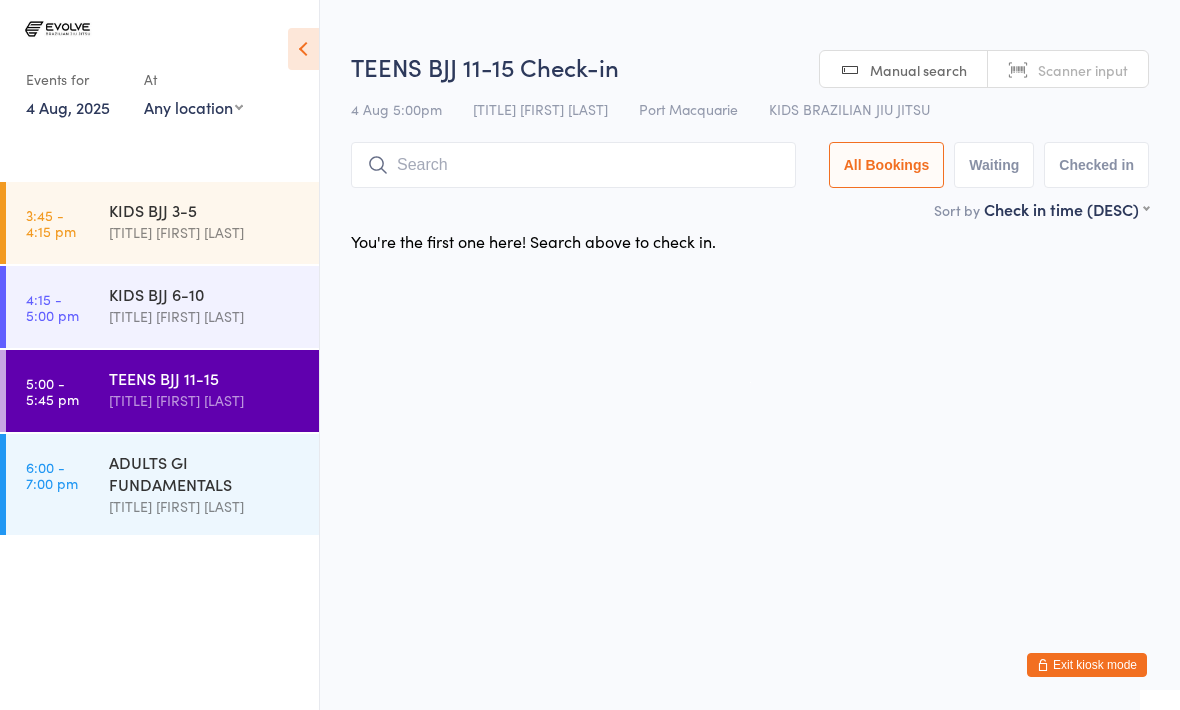 click at bounding box center (573, 165) 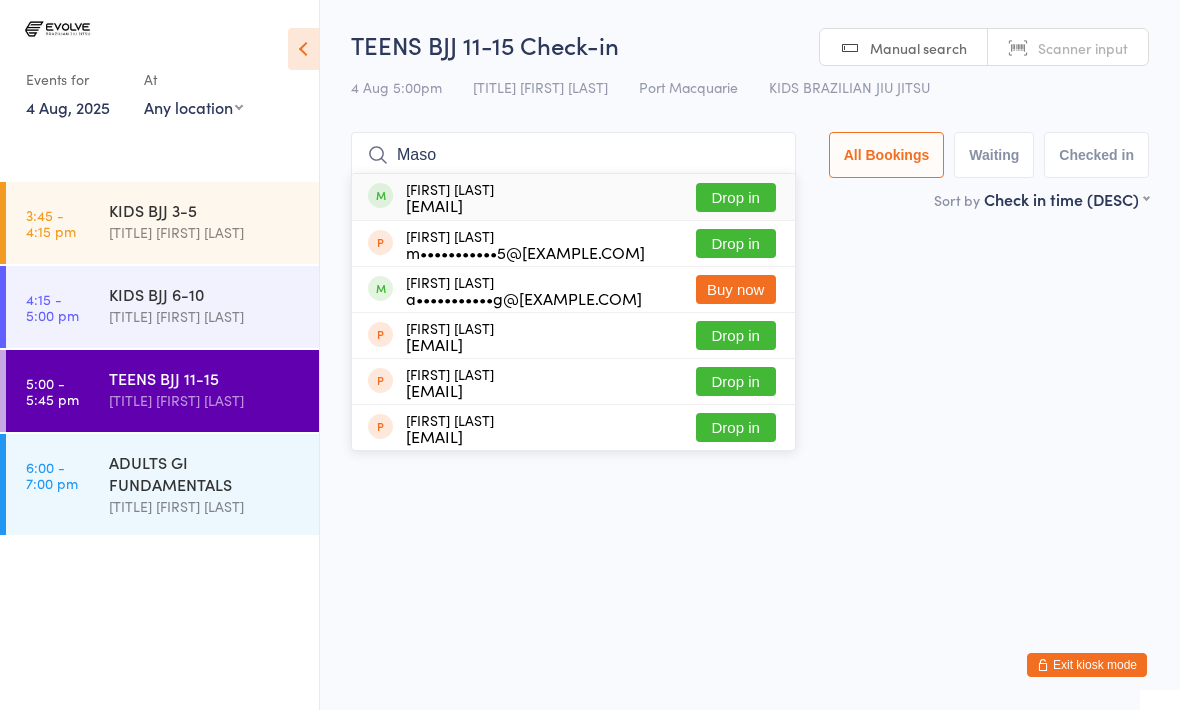 type on "Maso" 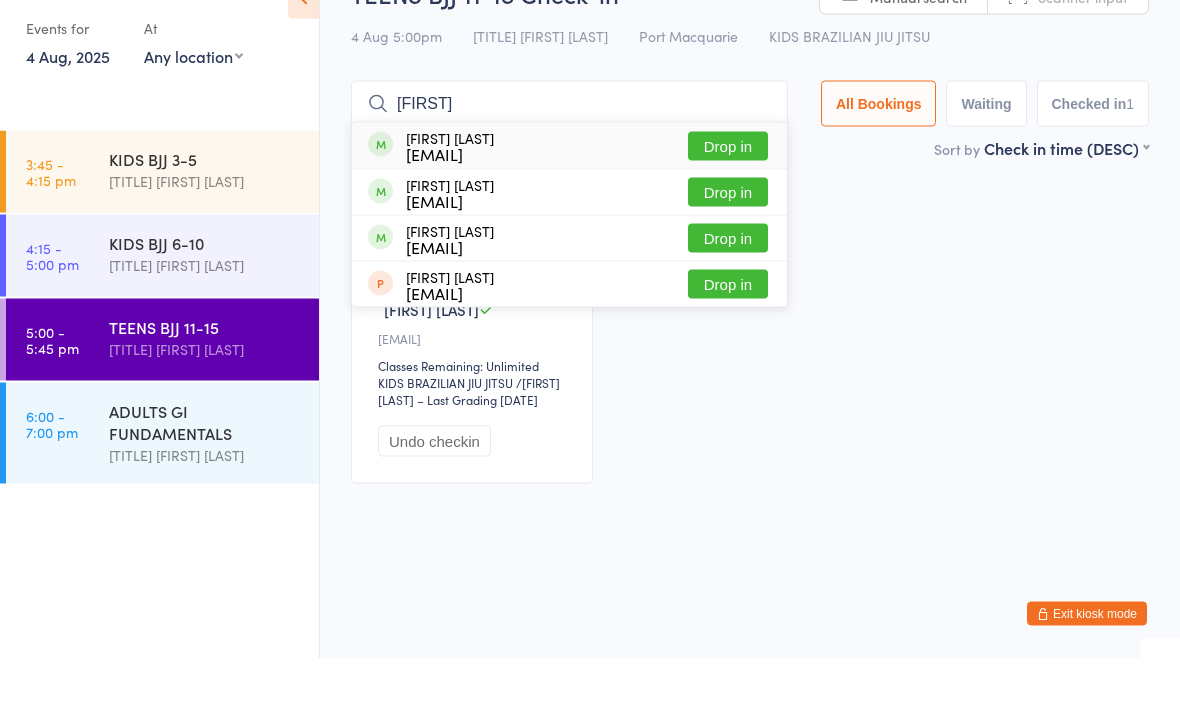 type on "Tral" 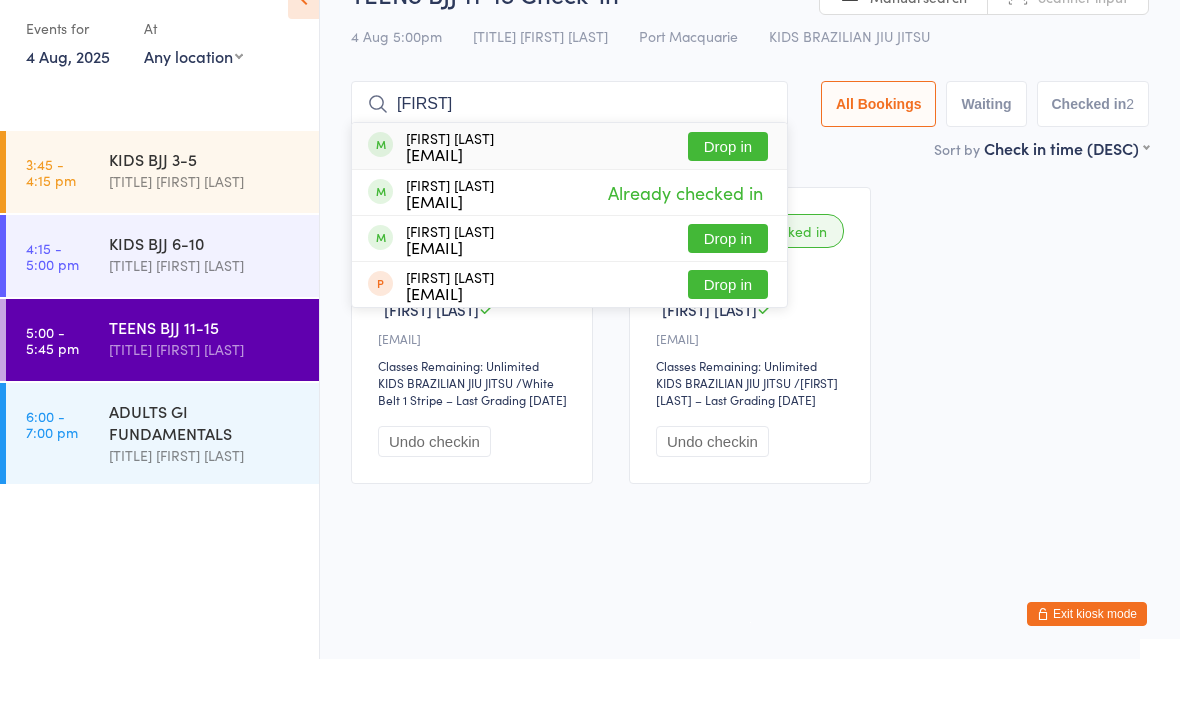 type on "Tralaa" 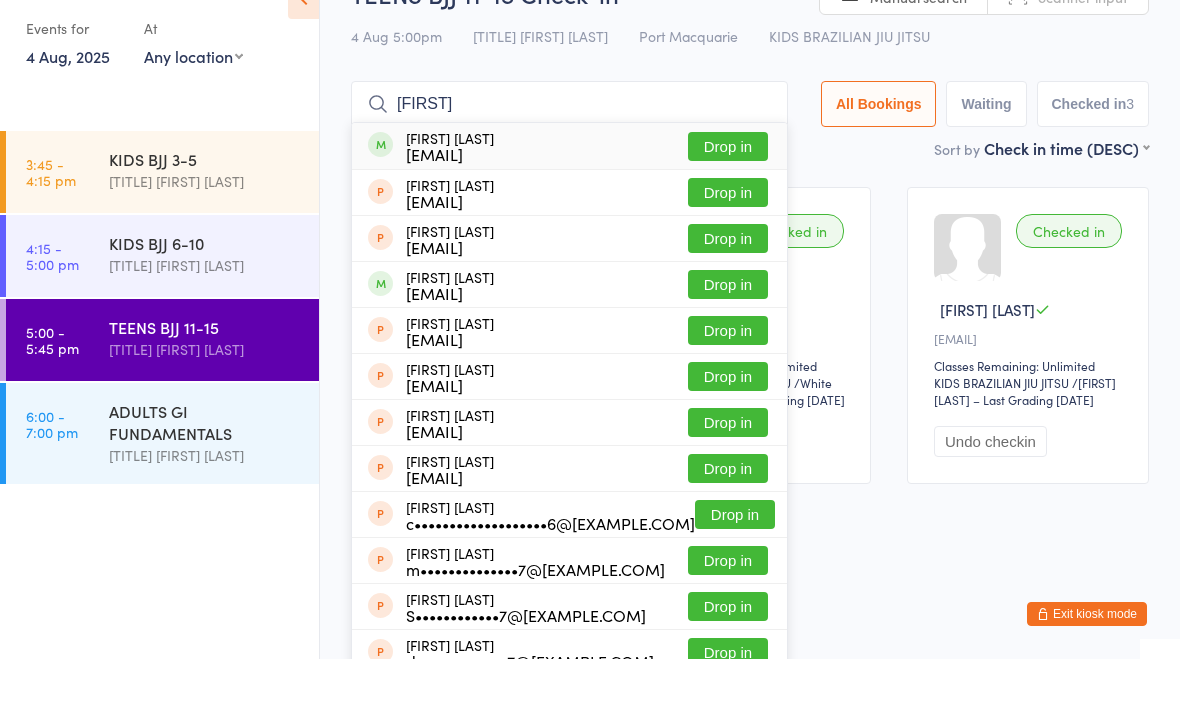 type on "Charl" 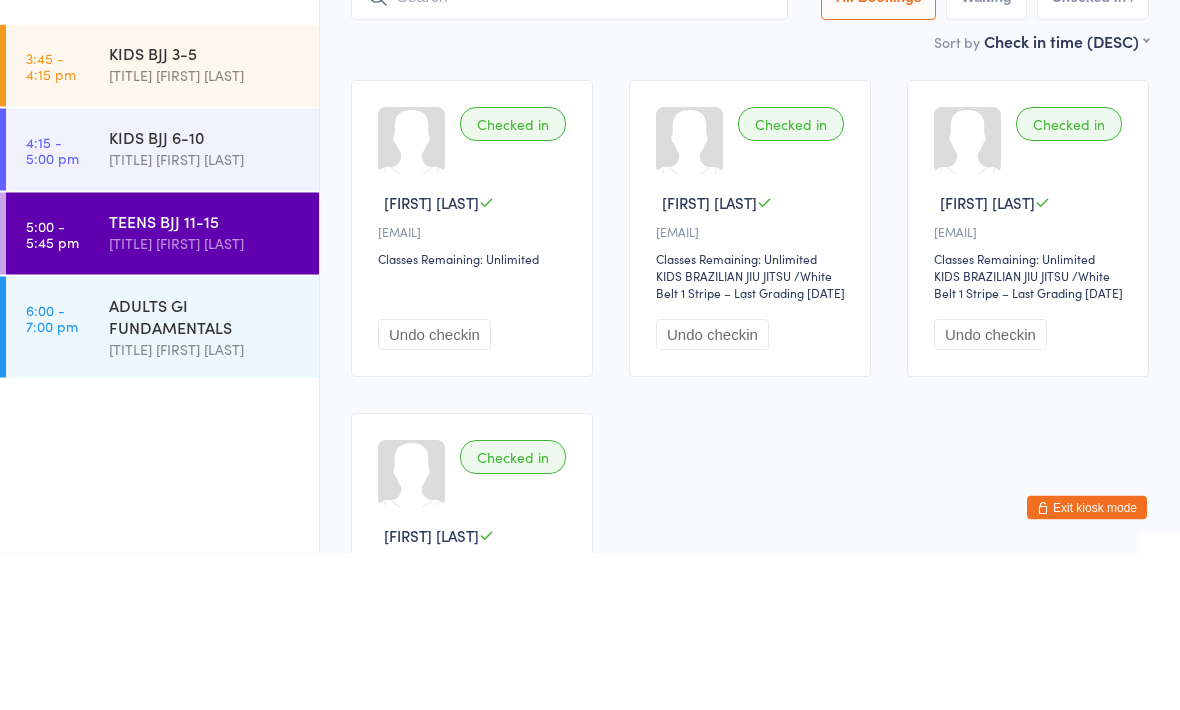click on "TEENS BJJ 11-15" at bounding box center (205, 378) 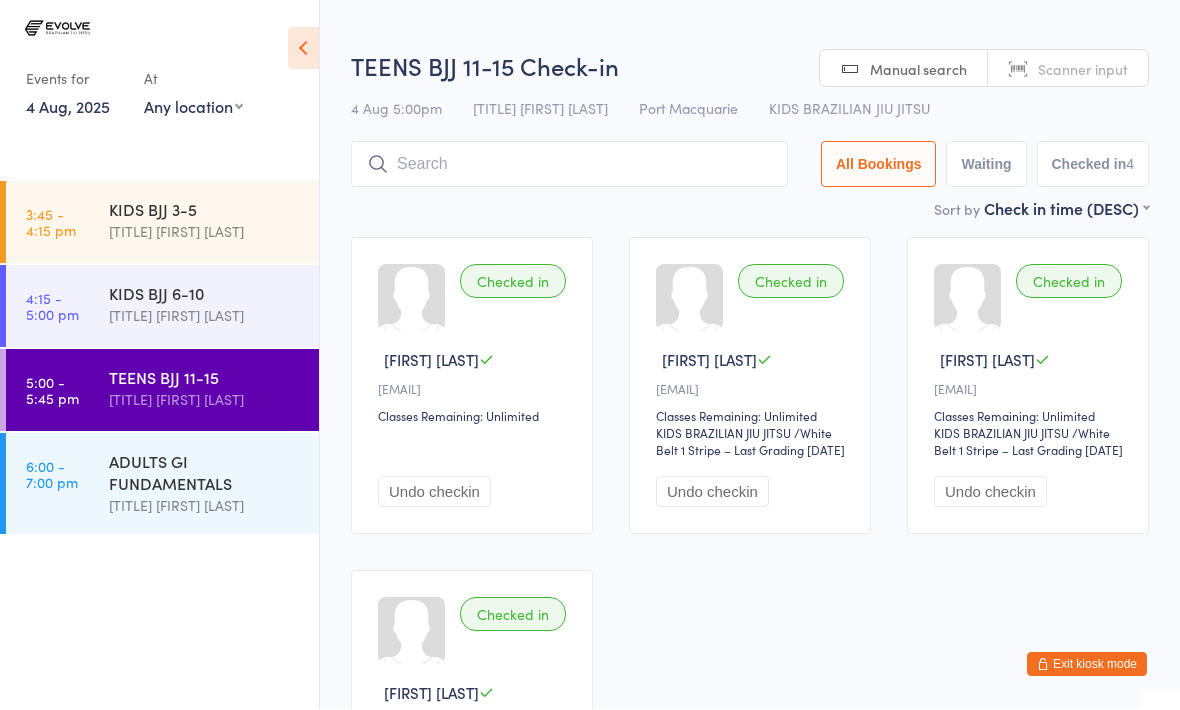 scroll, scrollTop: 1, scrollLeft: 0, axis: vertical 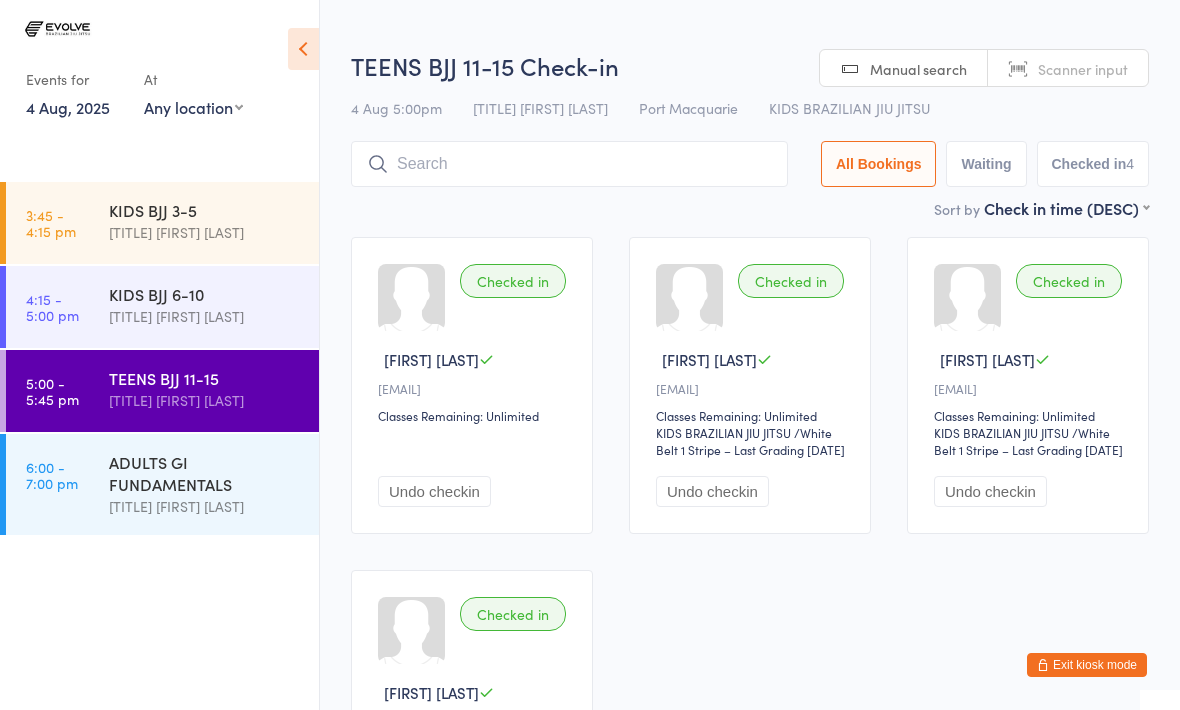 click at bounding box center [569, 164] 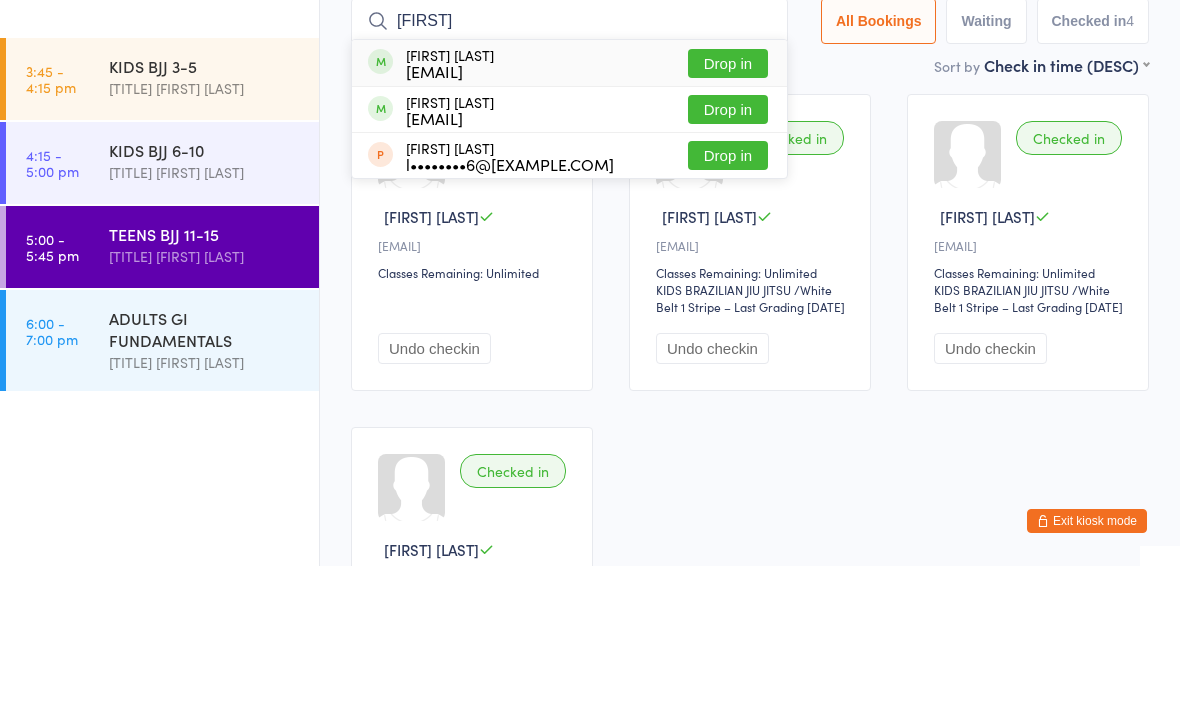 type on "Lia" 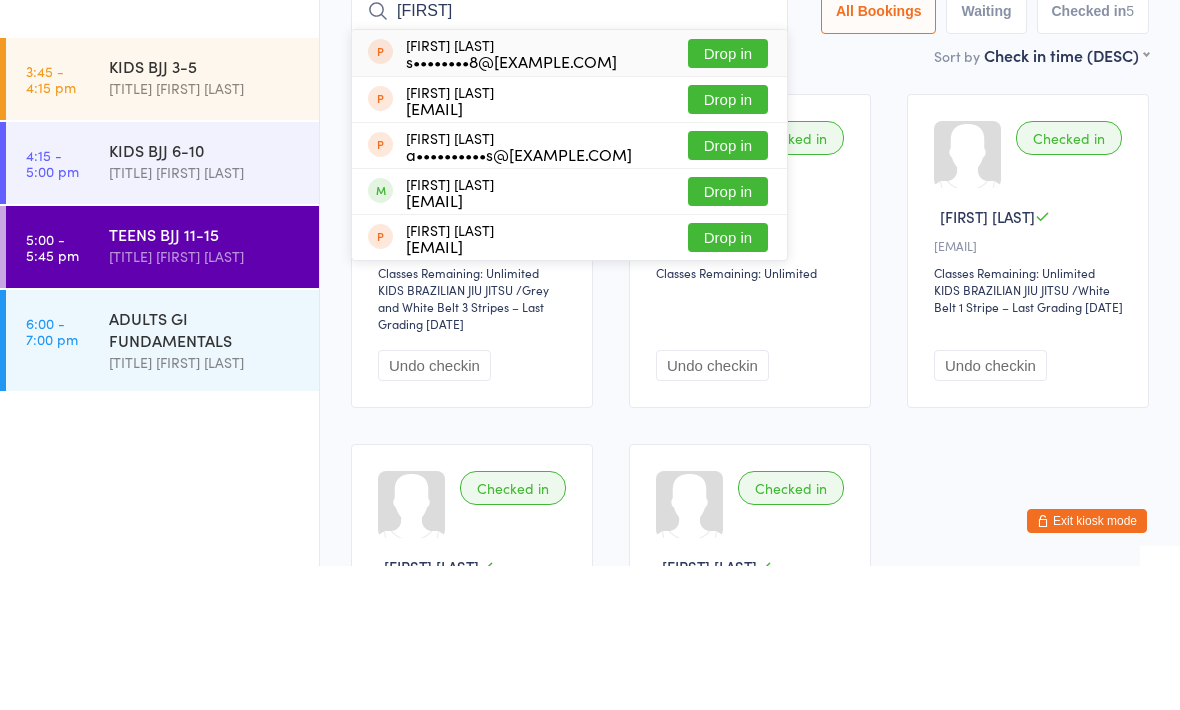 type on "Lachl" 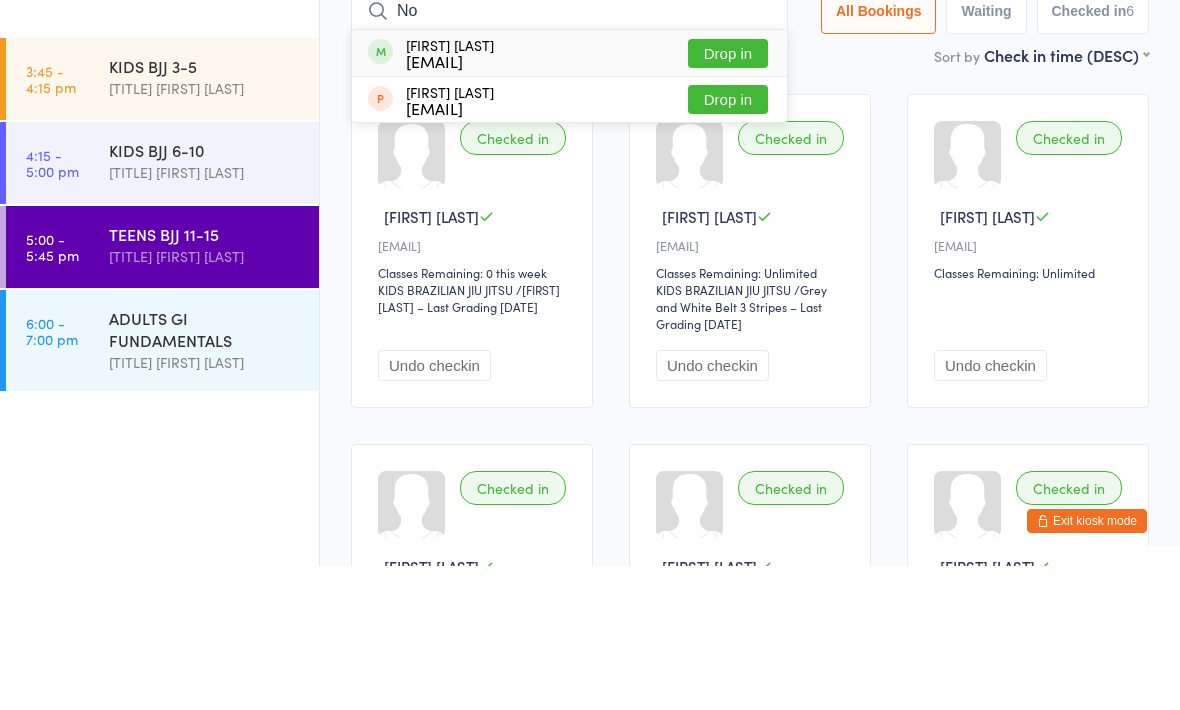 type on "No" 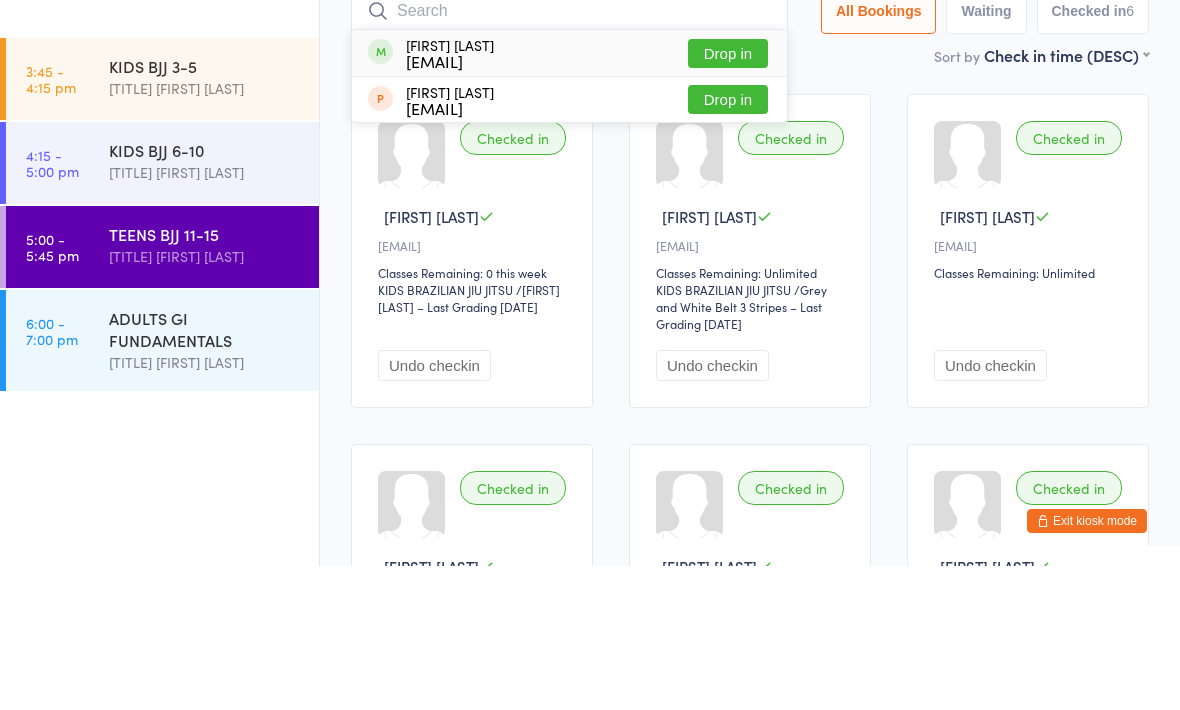 scroll, scrollTop: 144, scrollLeft: 0, axis: vertical 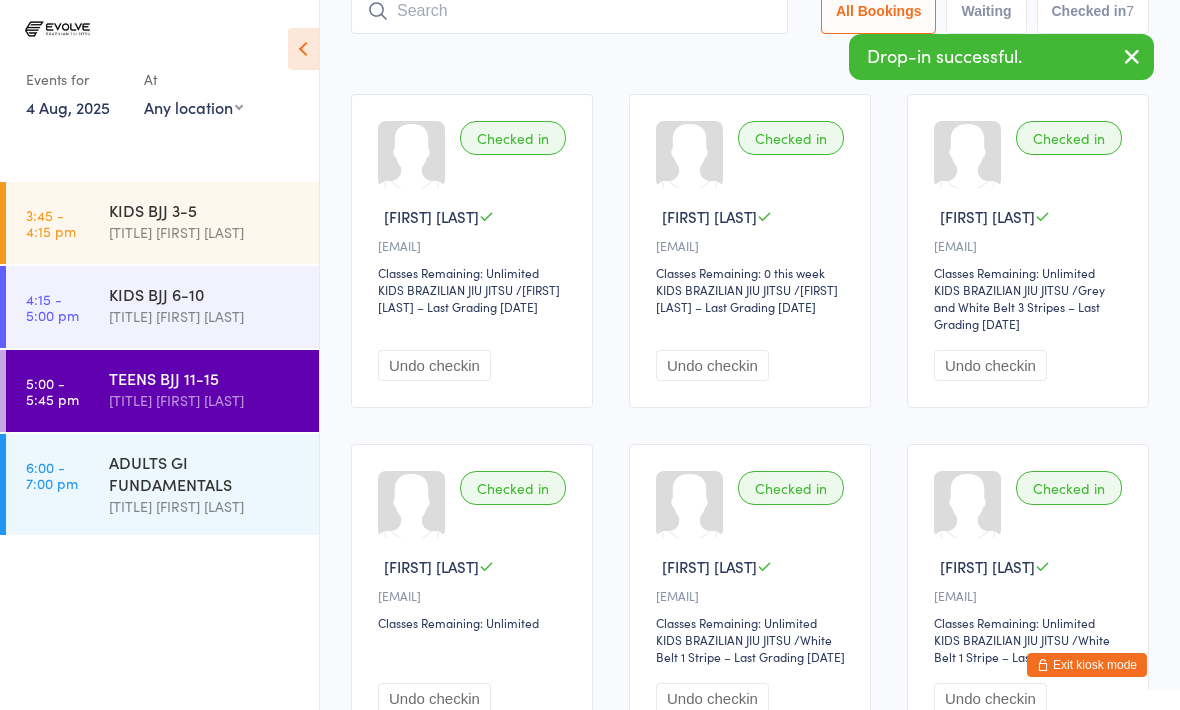 click at bounding box center [569, 11] 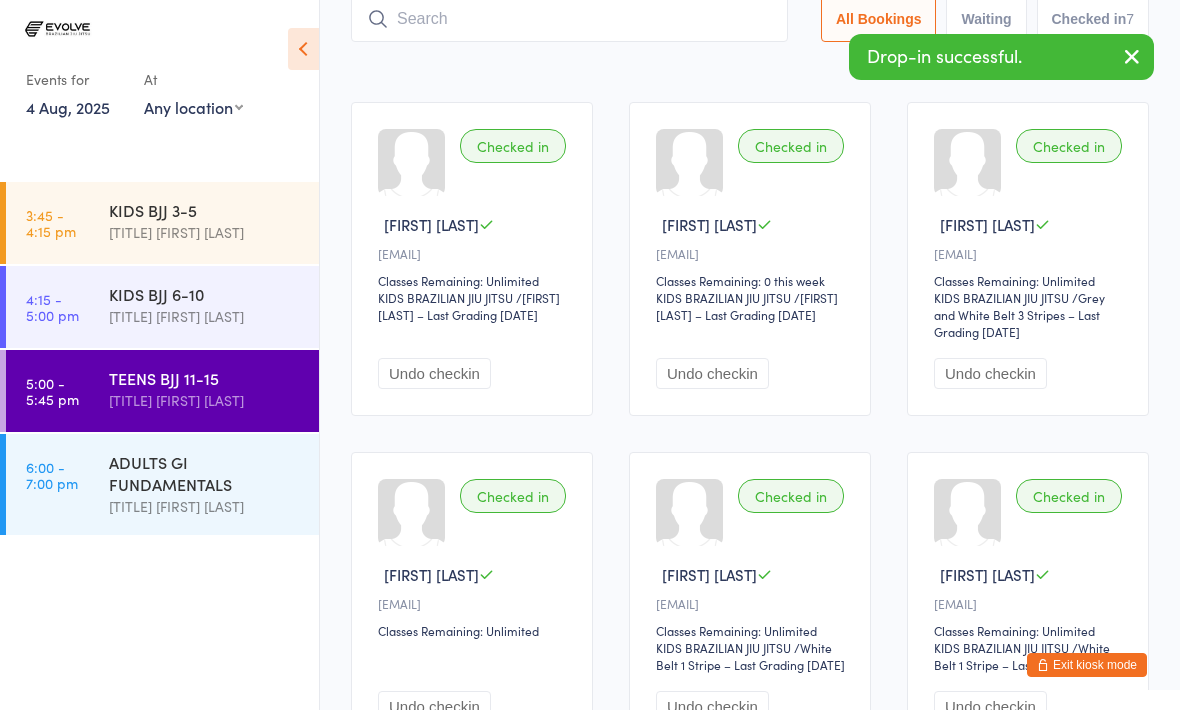 scroll, scrollTop: 134, scrollLeft: 0, axis: vertical 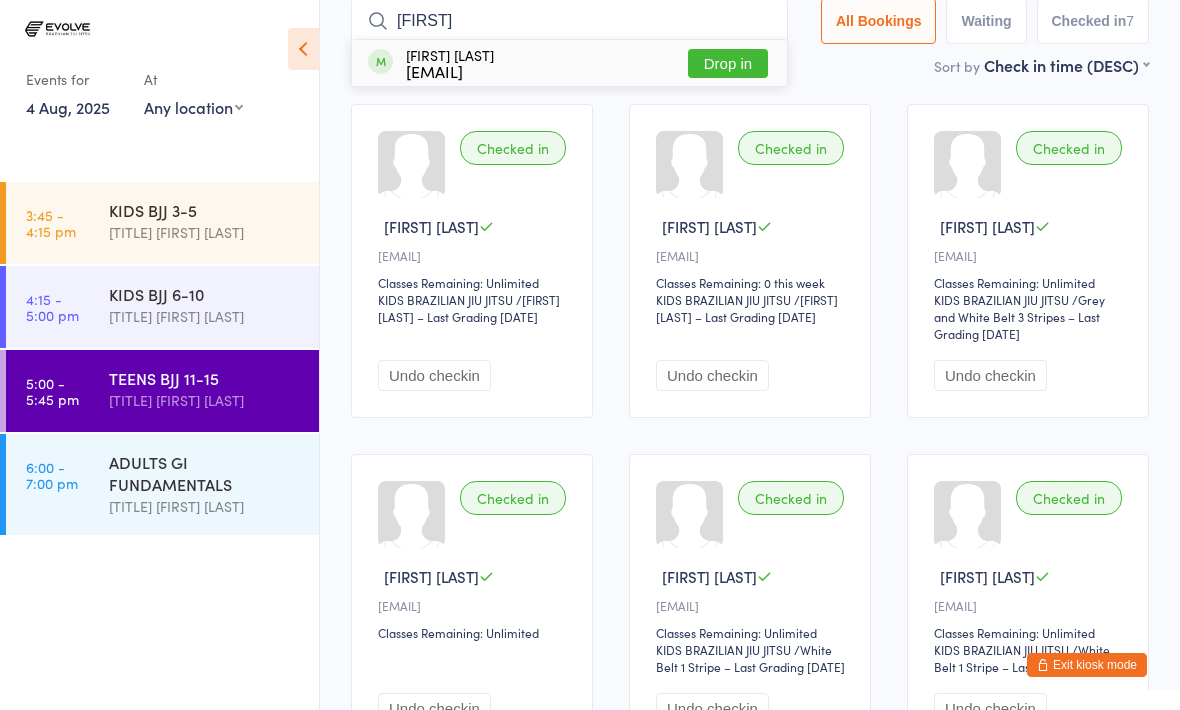 type on "Eze" 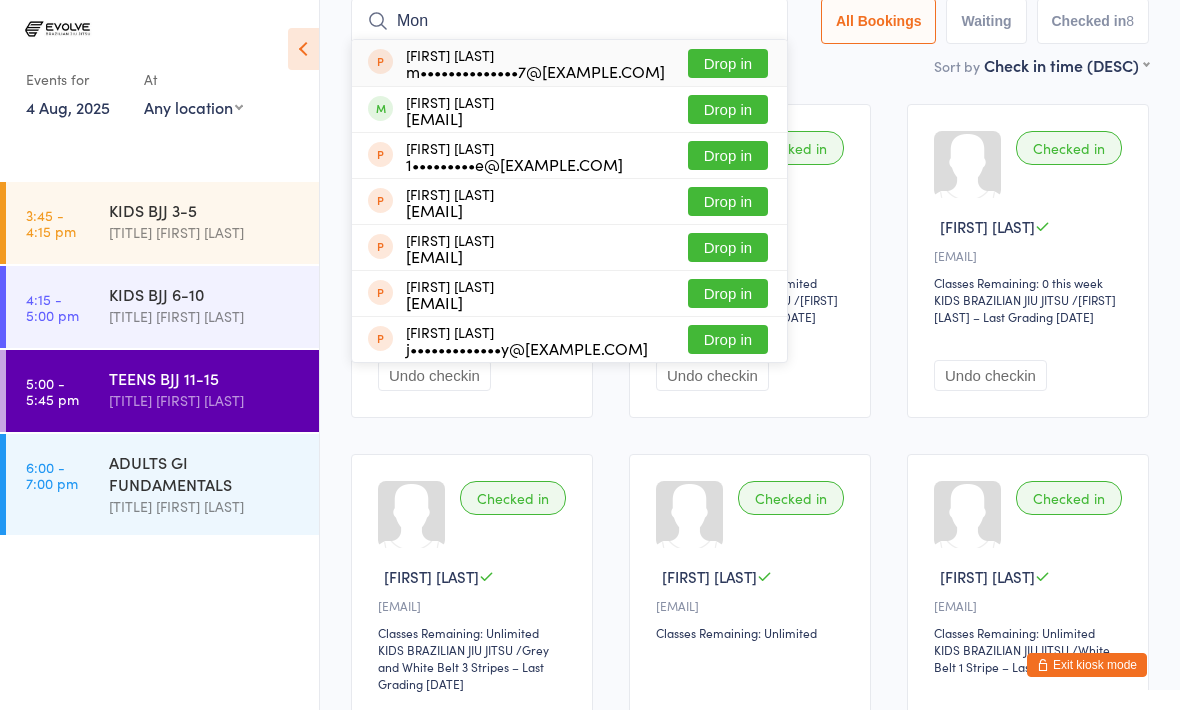 type on "Mon" 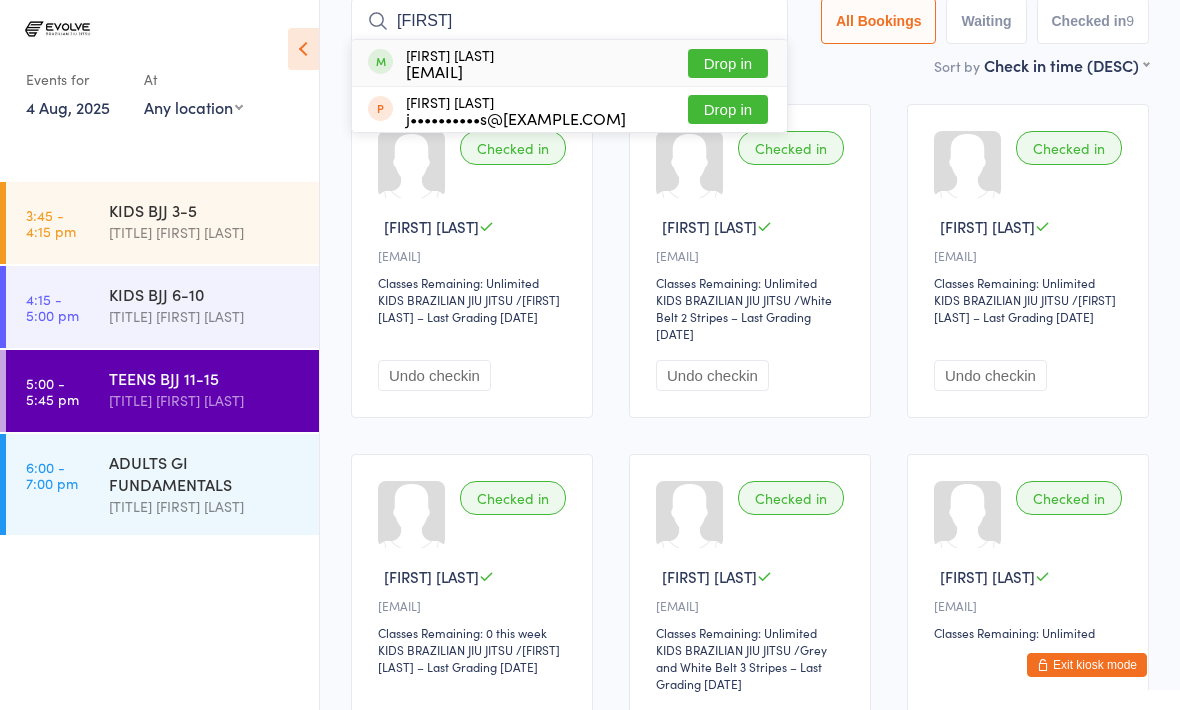 type on "Penny" 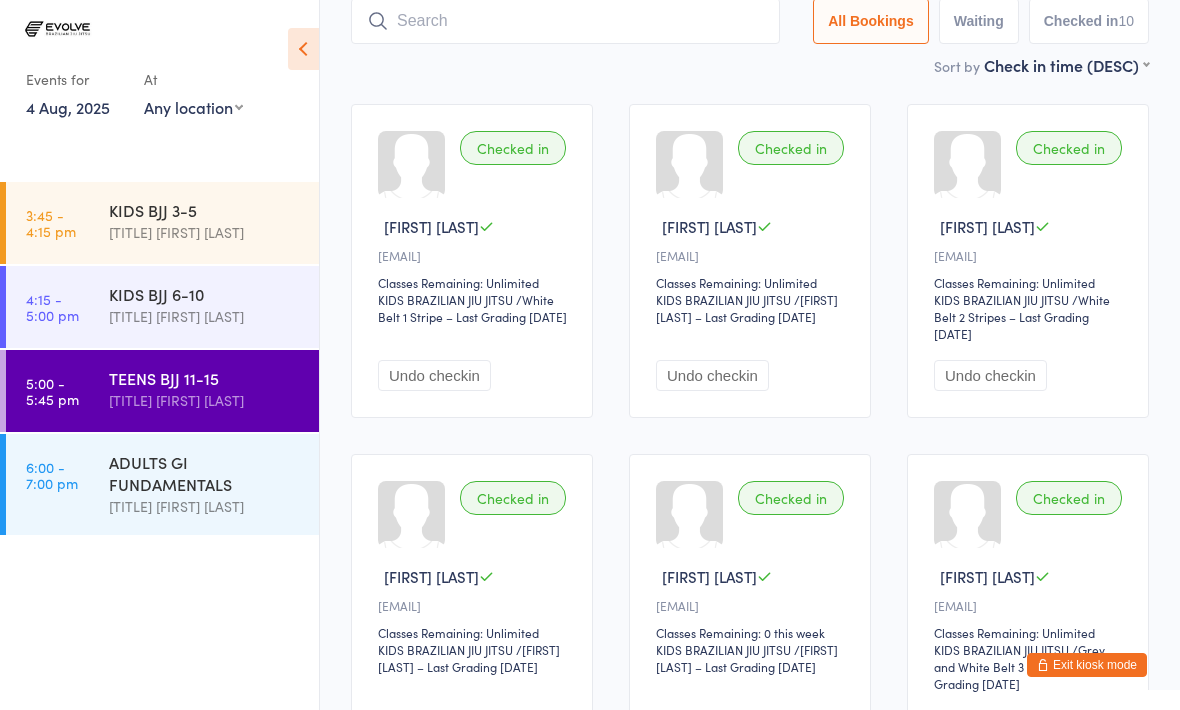 click at bounding box center (565, 21) 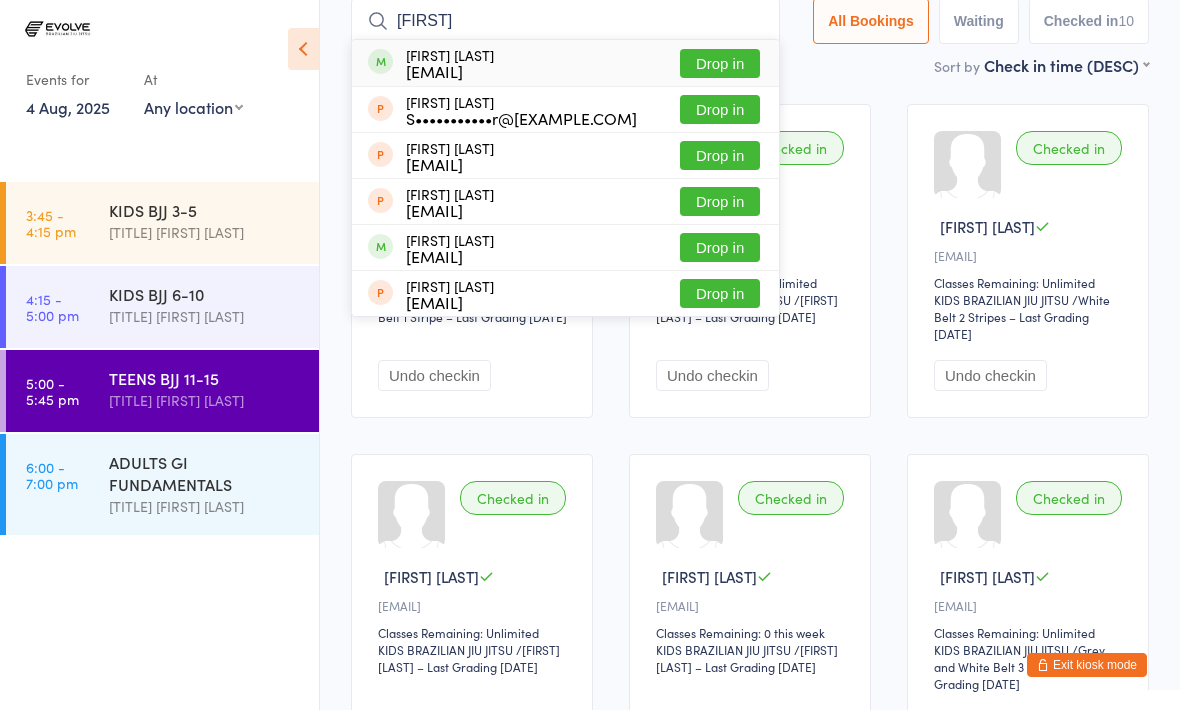 type on "Till" 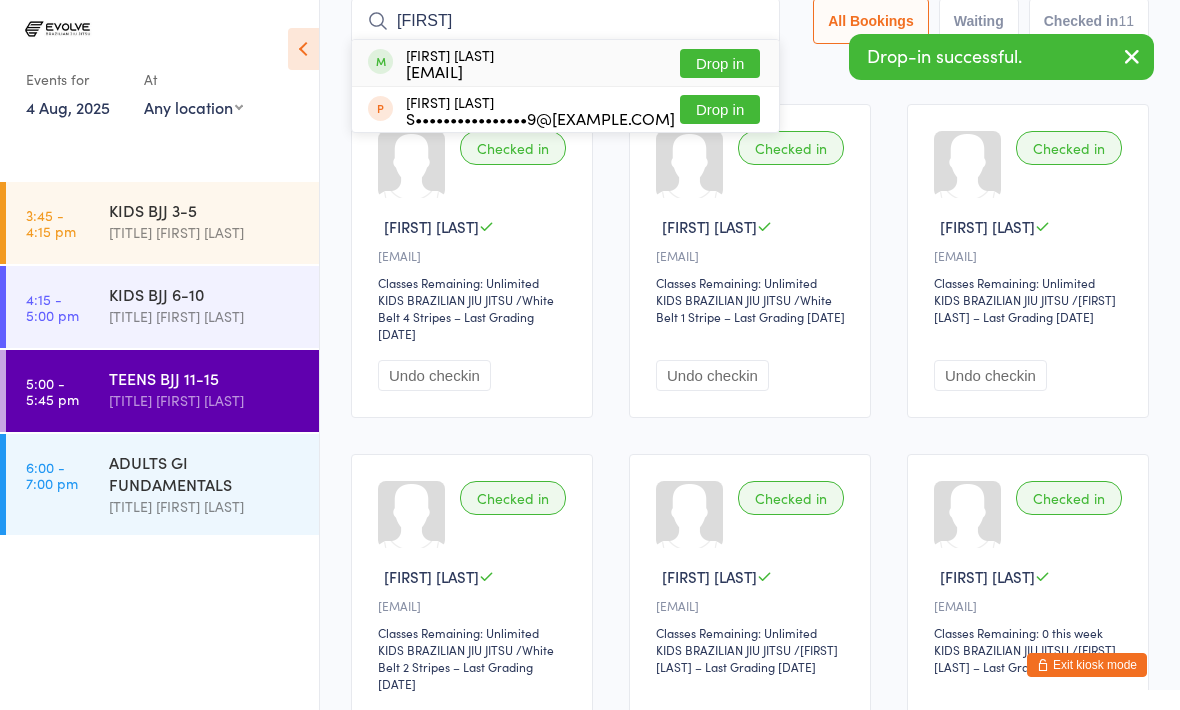 type on "Ala" 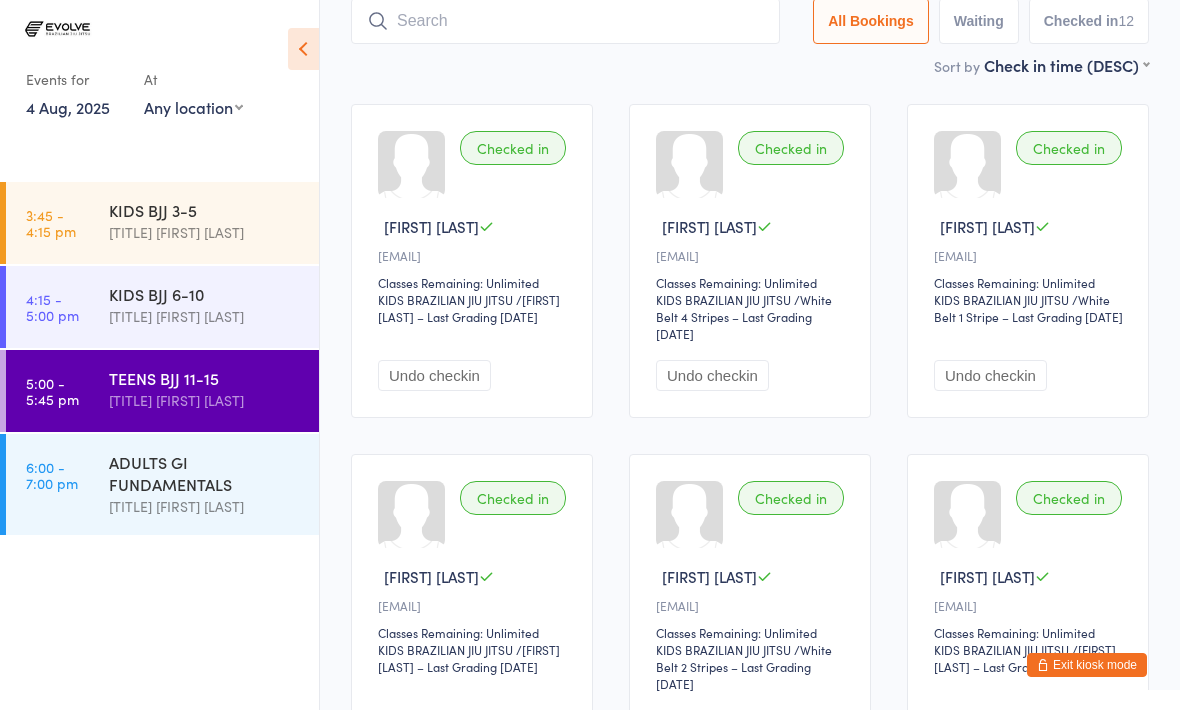 click on "Sort by   Check in time (DESC) First name (ASC) First name (DESC) Last name (ASC) Last name (DESC) Check in time (ASC) Check in time (DESC) Rank (ASC) Rank (DESC)" at bounding box center (750, 65) 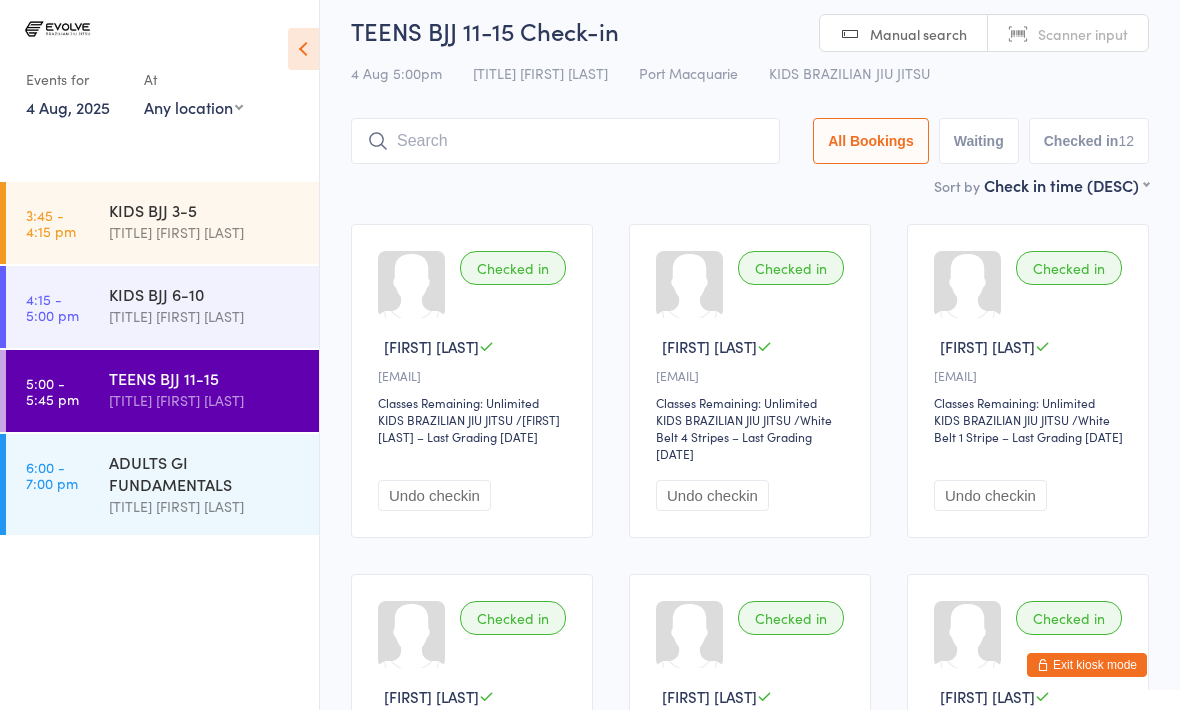 scroll, scrollTop: 0, scrollLeft: 0, axis: both 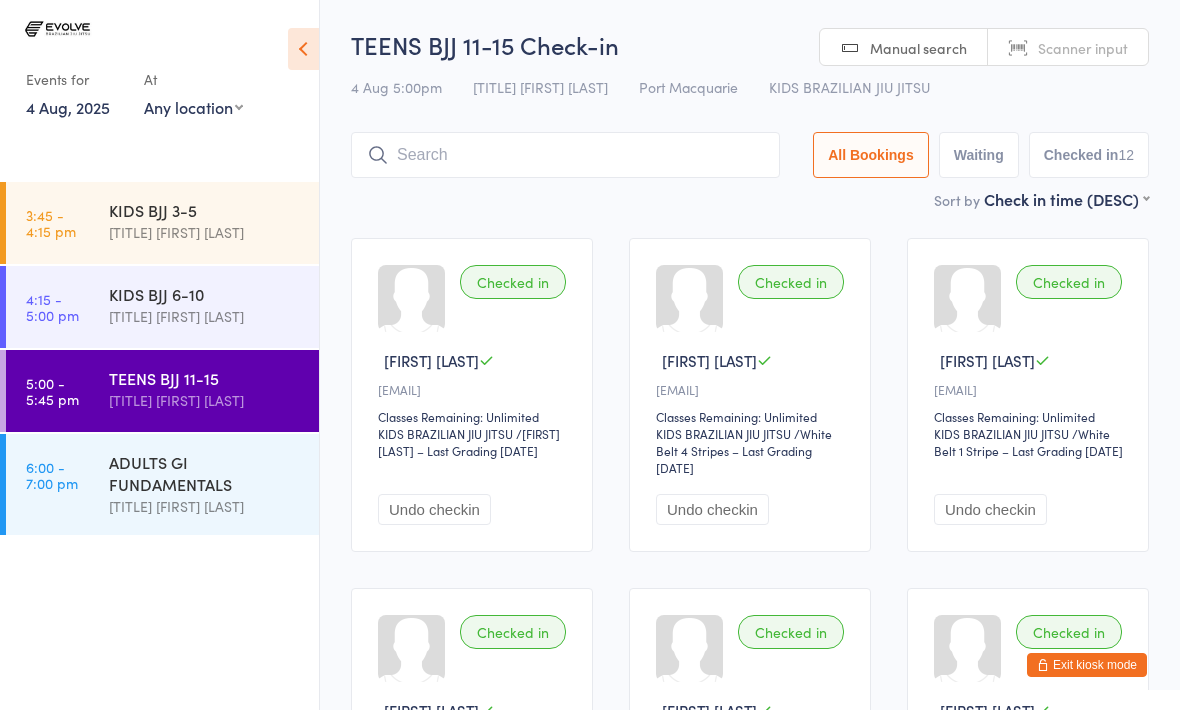 click on "Exit kiosk mode" at bounding box center (1087, 665) 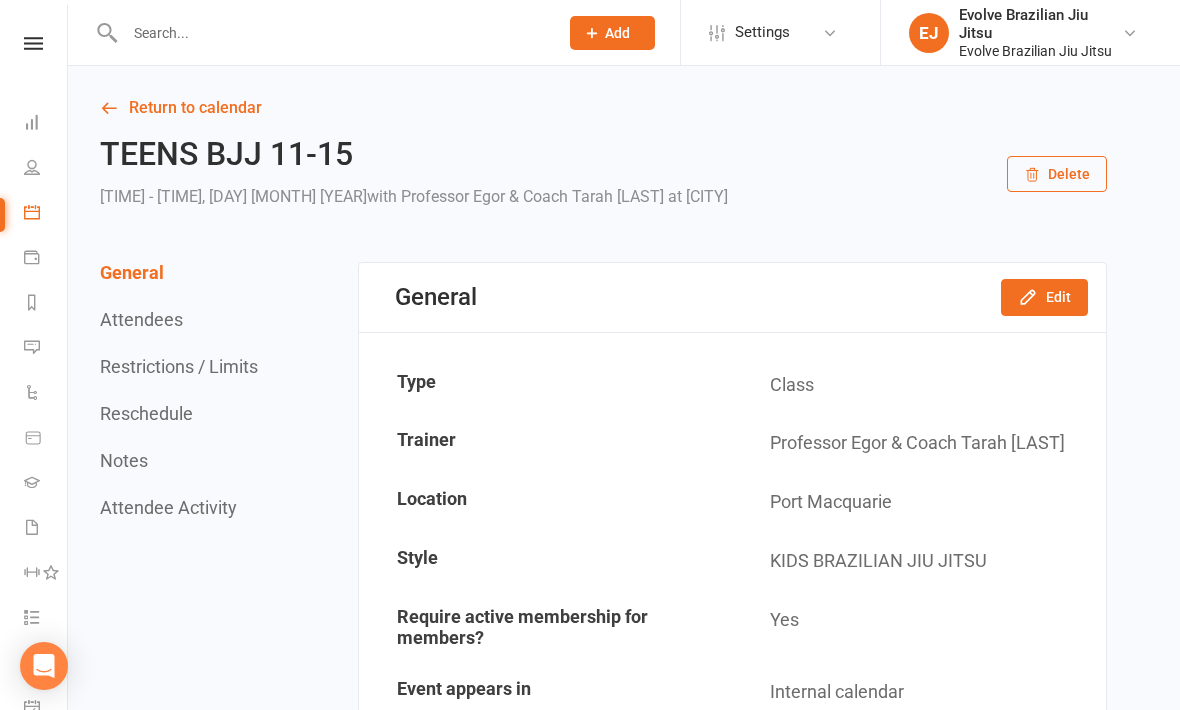 scroll, scrollTop: 0, scrollLeft: 0, axis: both 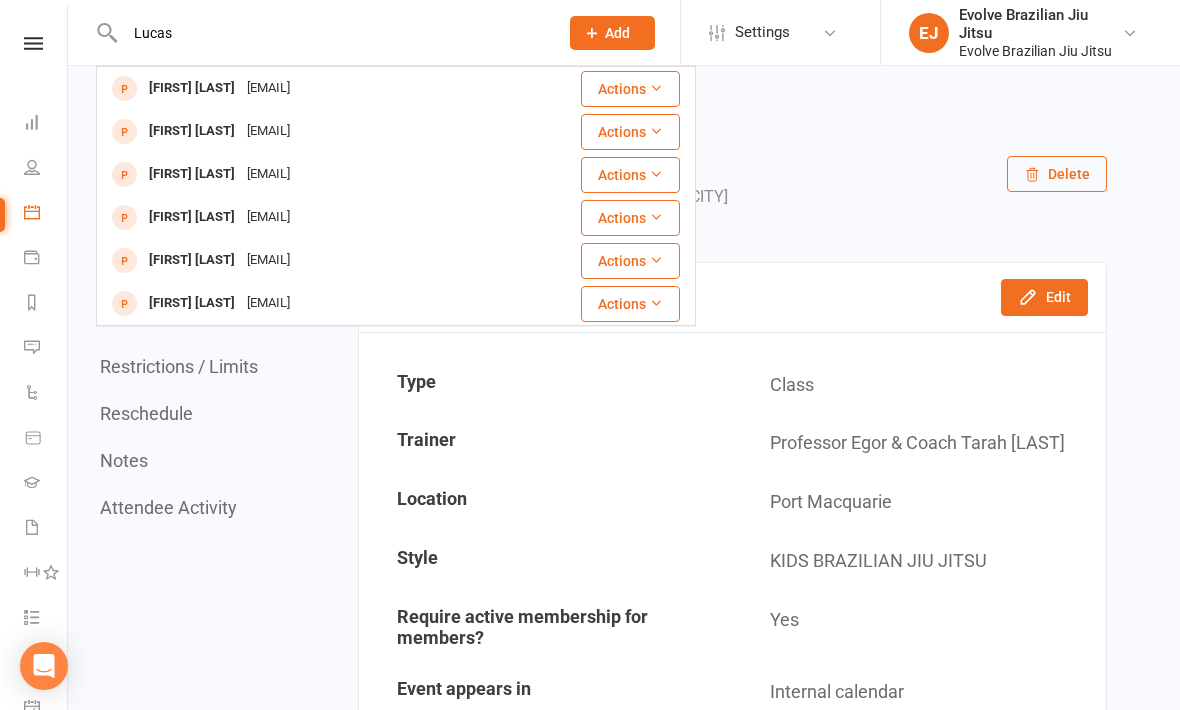 type on "Lucas" 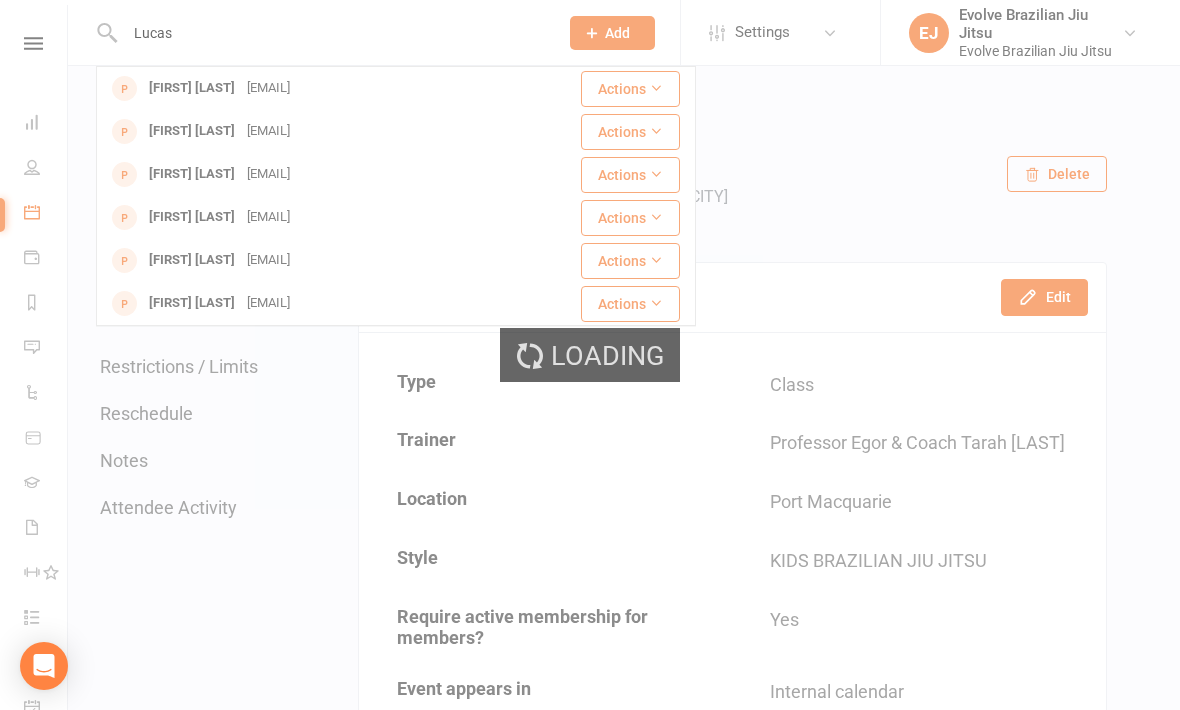 type 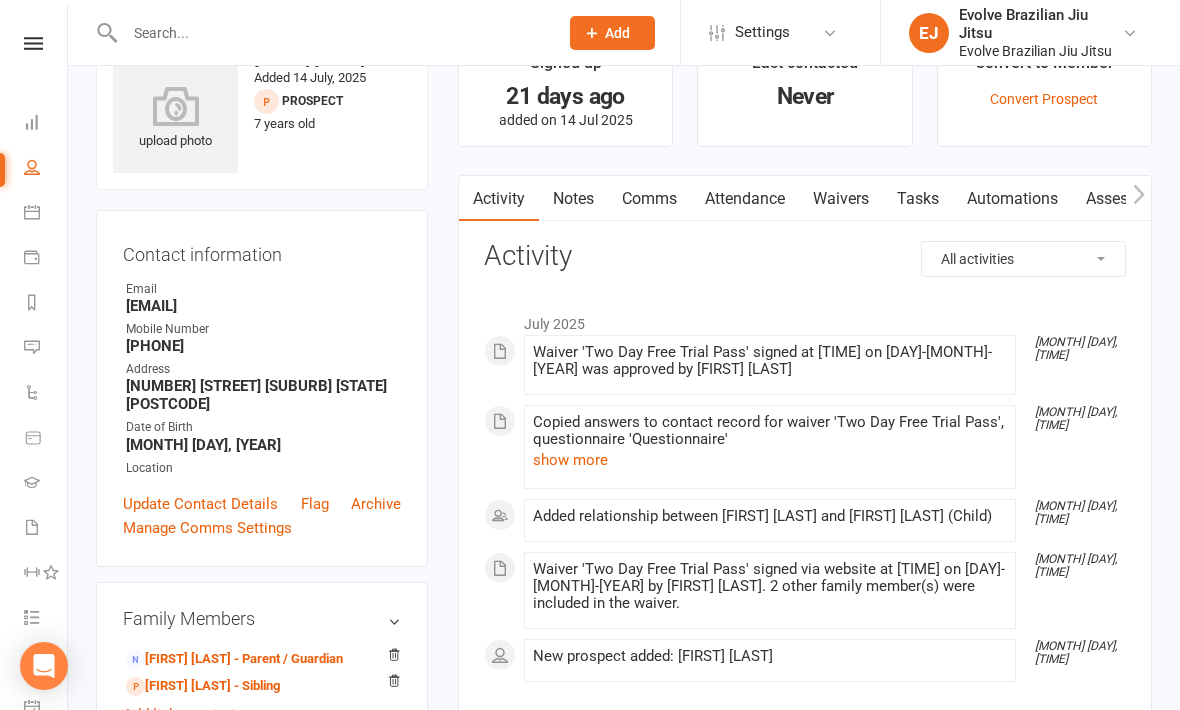scroll, scrollTop: 0, scrollLeft: 0, axis: both 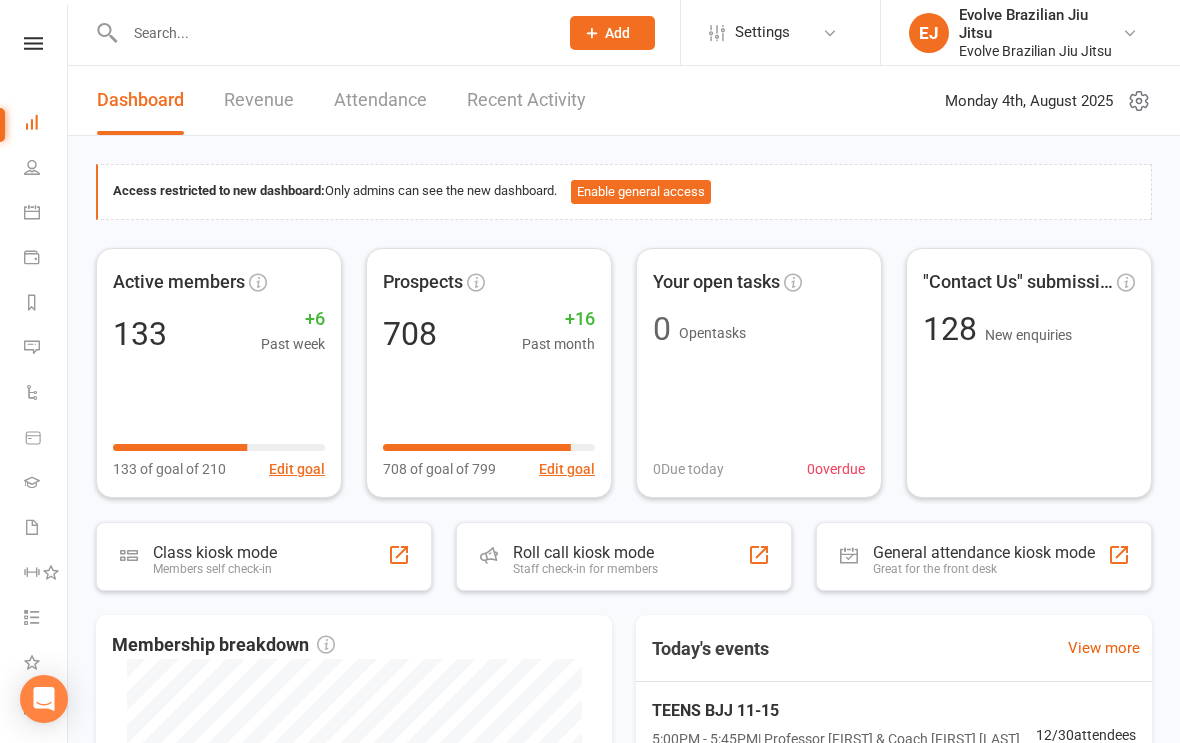 click at bounding box center (33, 43) 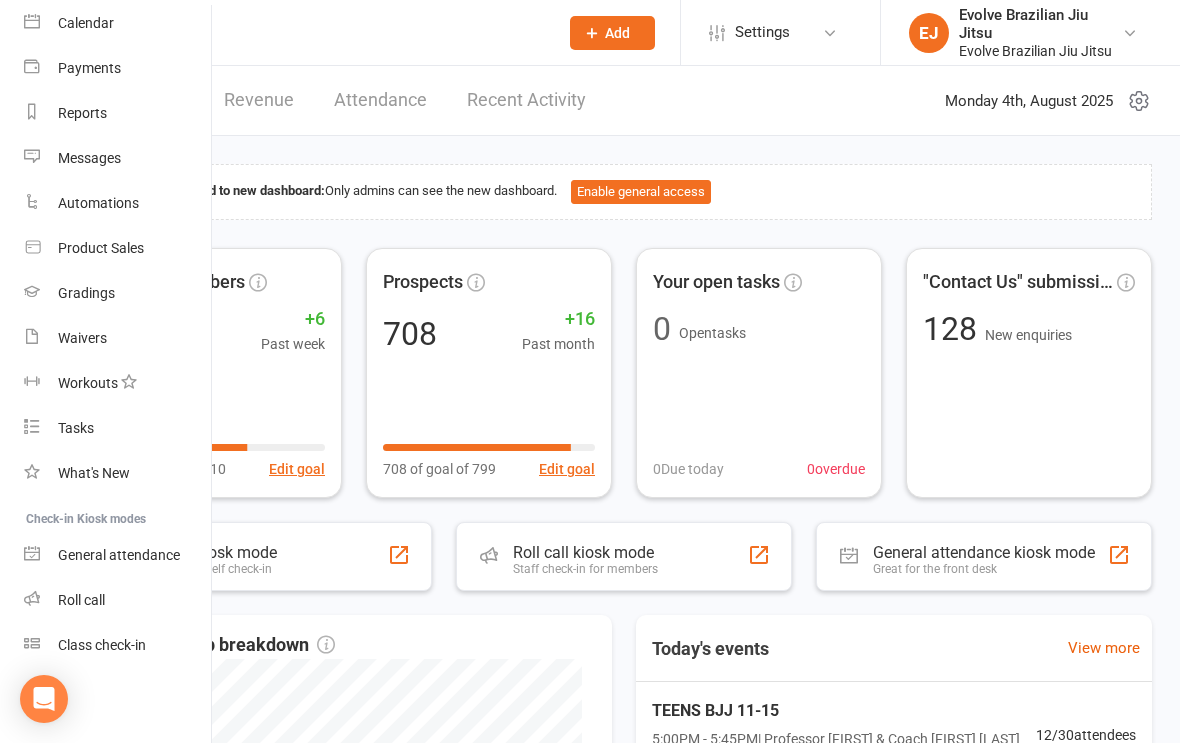 scroll, scrollTop: 174, scrollLeft: 0, axis: vertical 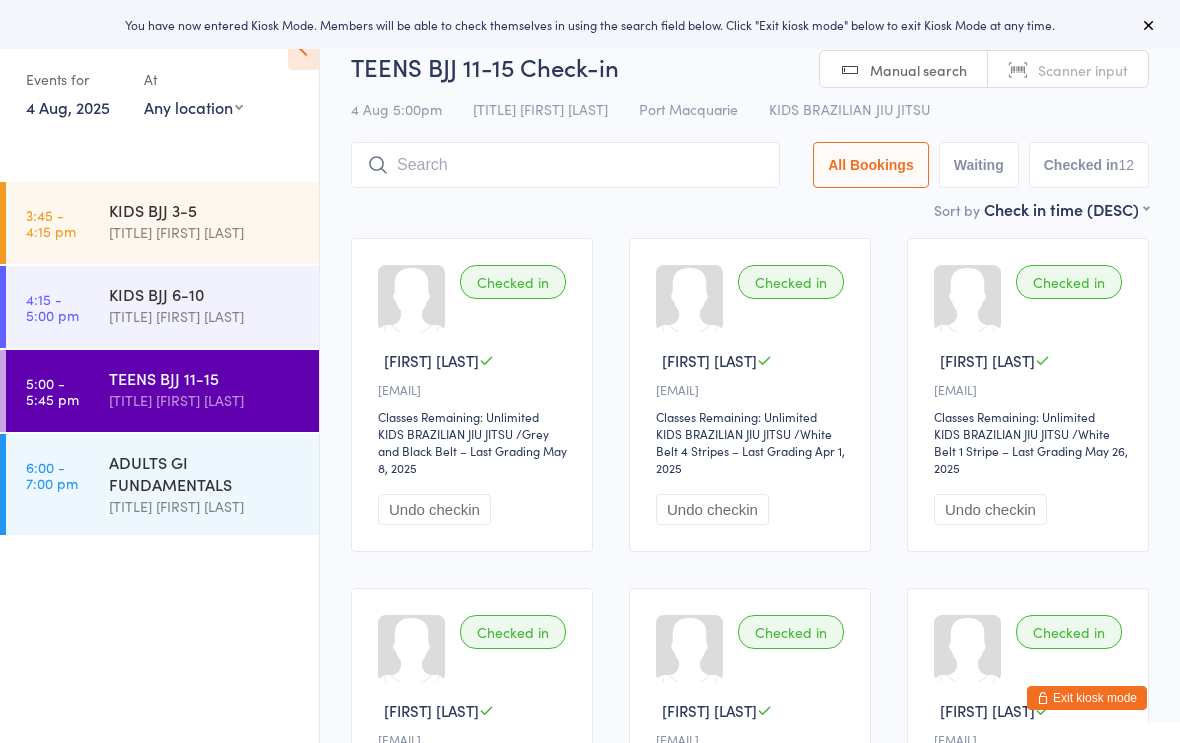 click on "[TITLE] [FIRST] [LAST]" at bounding box center (205, 400) 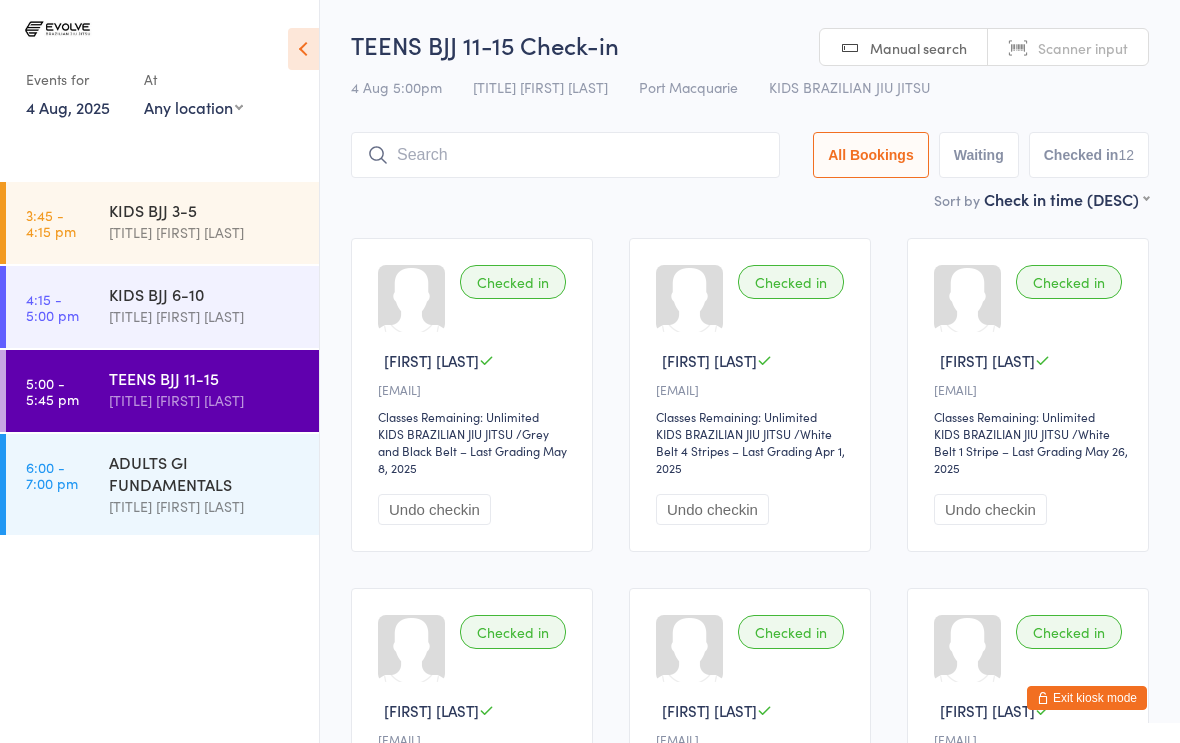 click on "[TITLE] [FIRST] [LAST]" at bounding box center (205, 506) 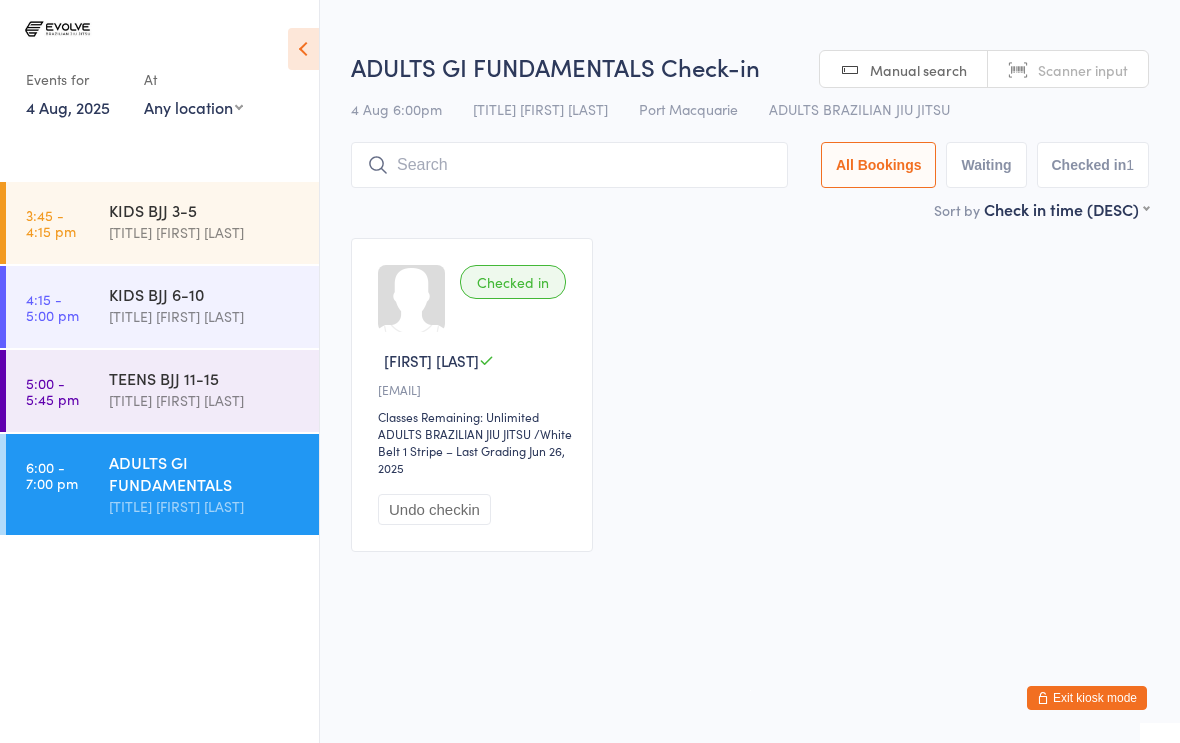 click at bounding box center (569, 165) 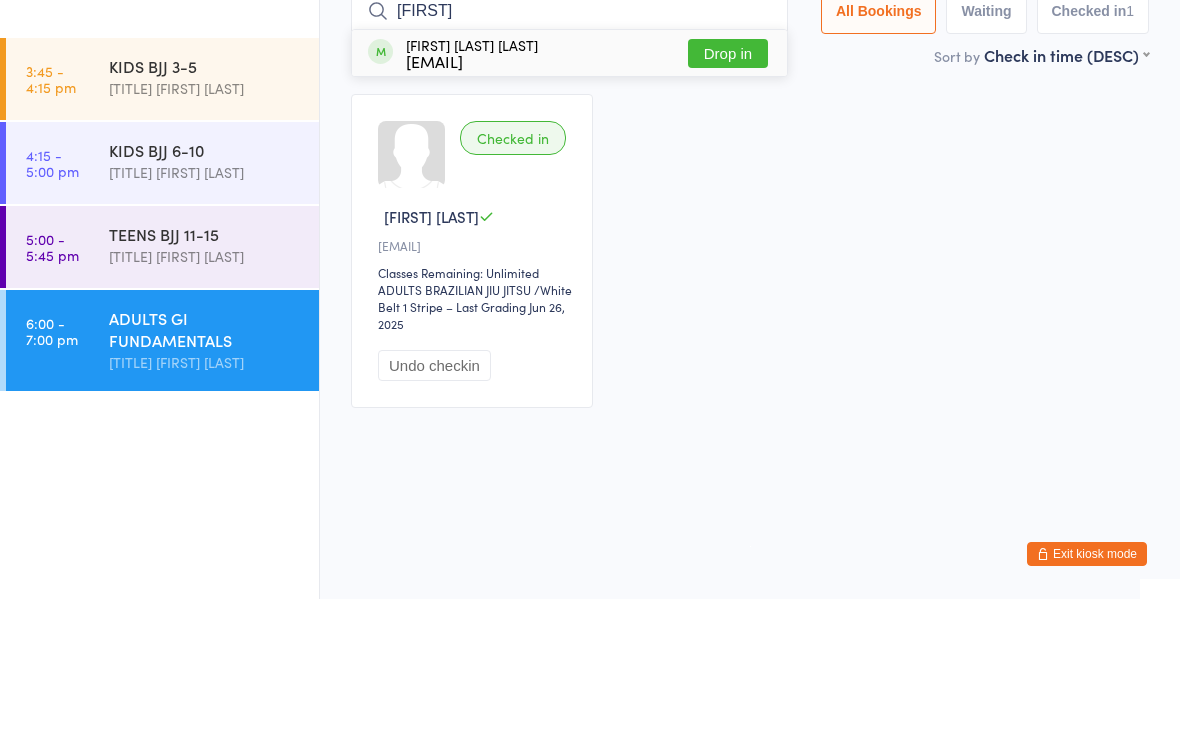 type on "[FIRST]" 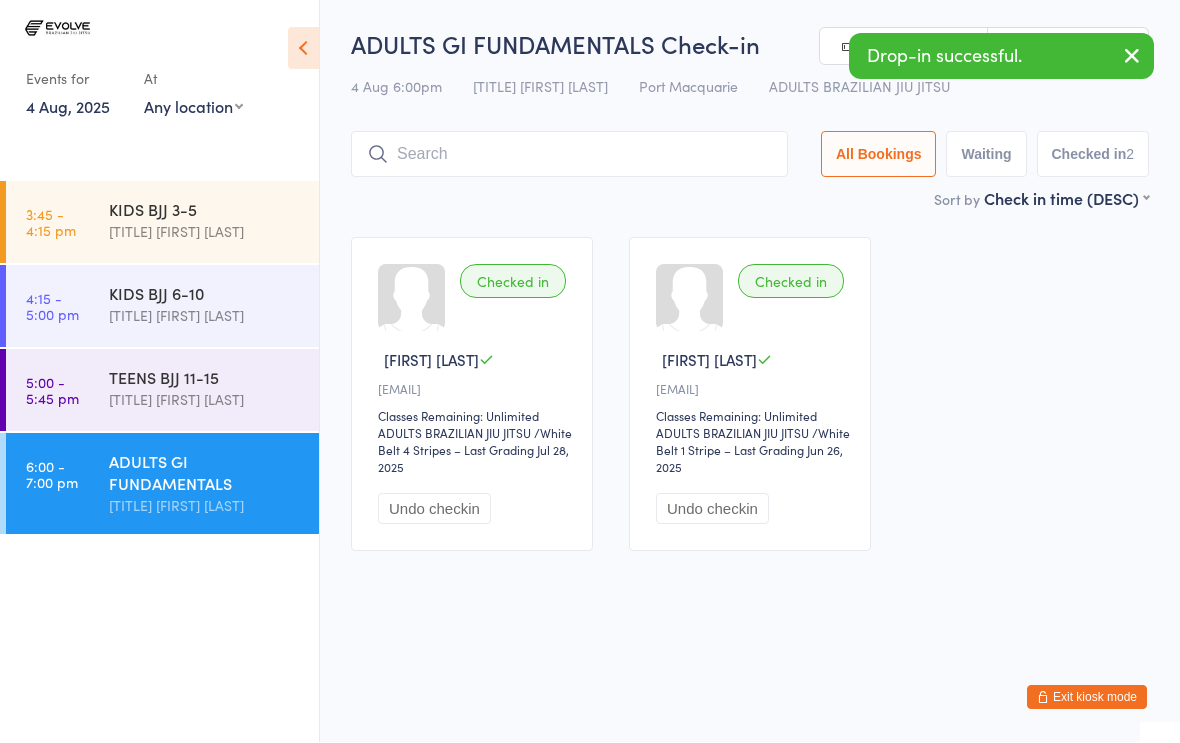 click at bounding box center (569, 155) 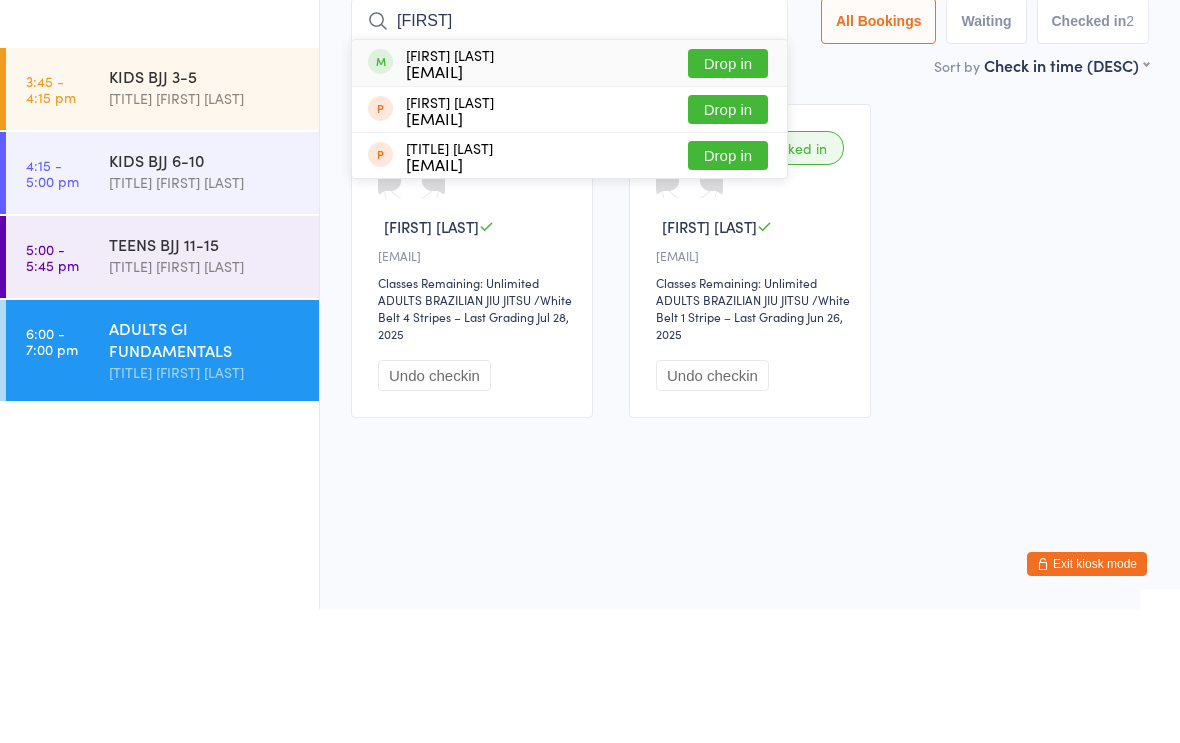 type on "[FIRST]" 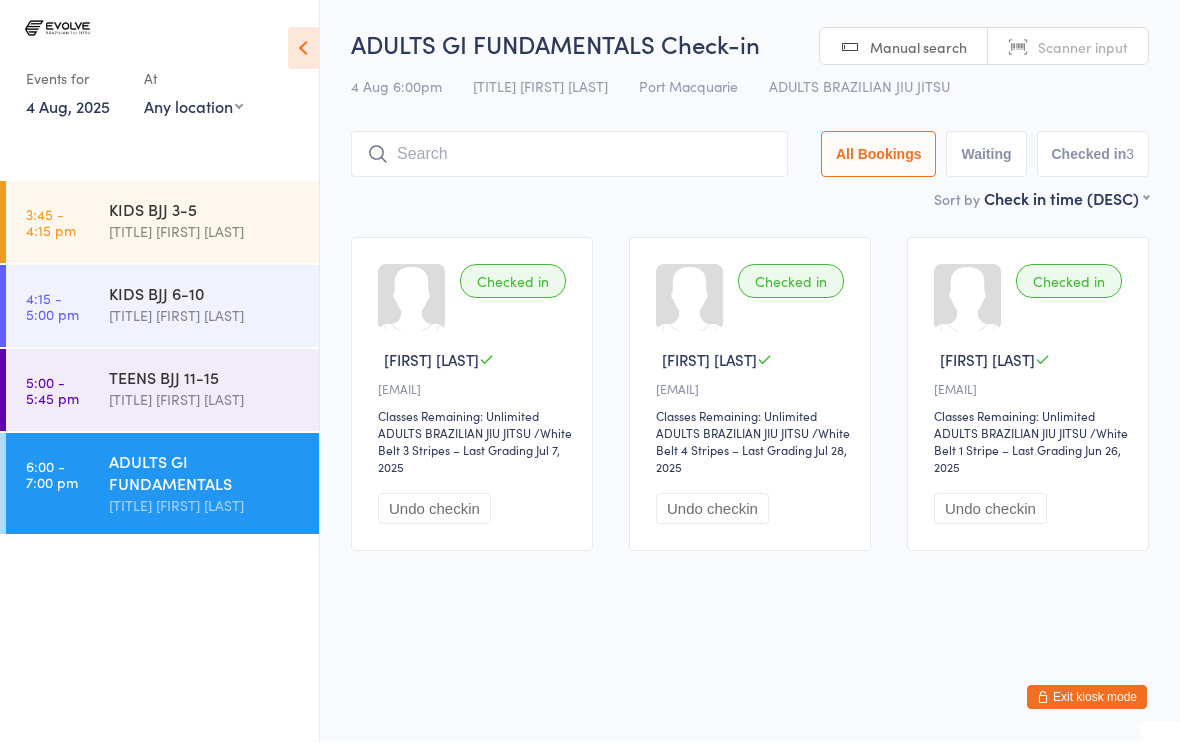 click on "Sort by   Check in time (DESC) First name (ASC) First name (DESC) Last name (ASC) Last name (DESC) Check in time (ASC) Check in time (DESC) Rank (ASC) Rank (DESC)" at bounding box center (750, 199) 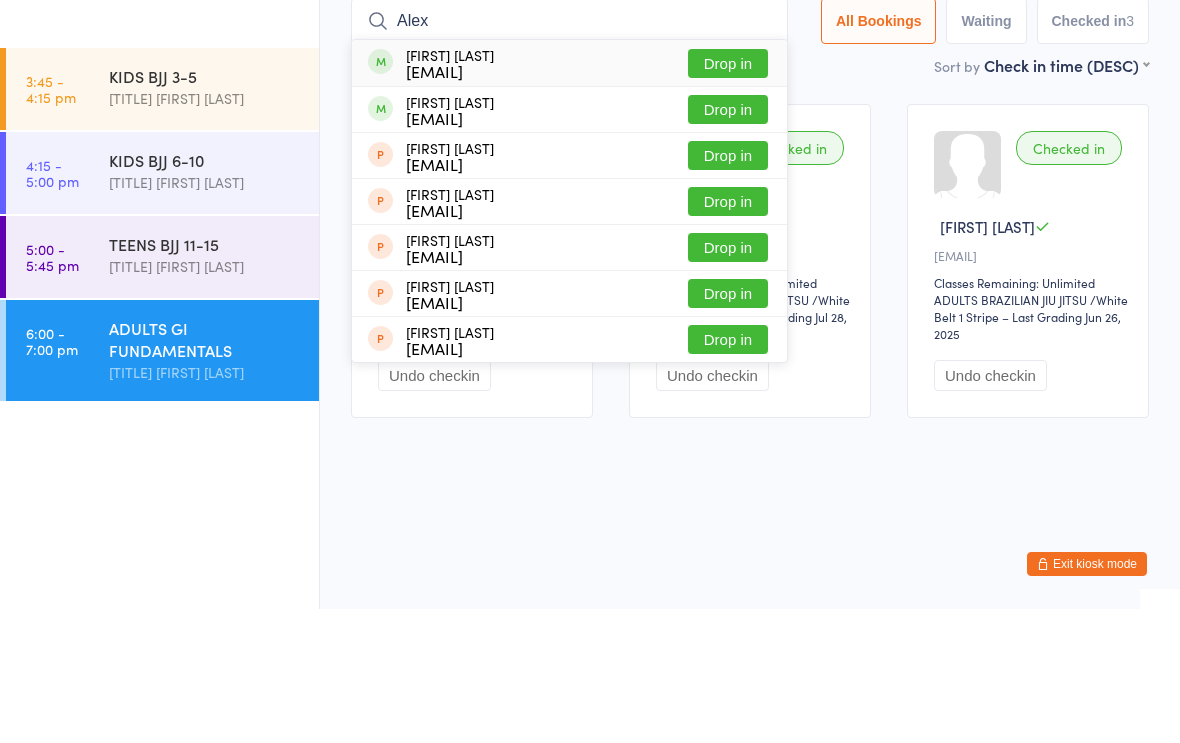 type on "Alex" 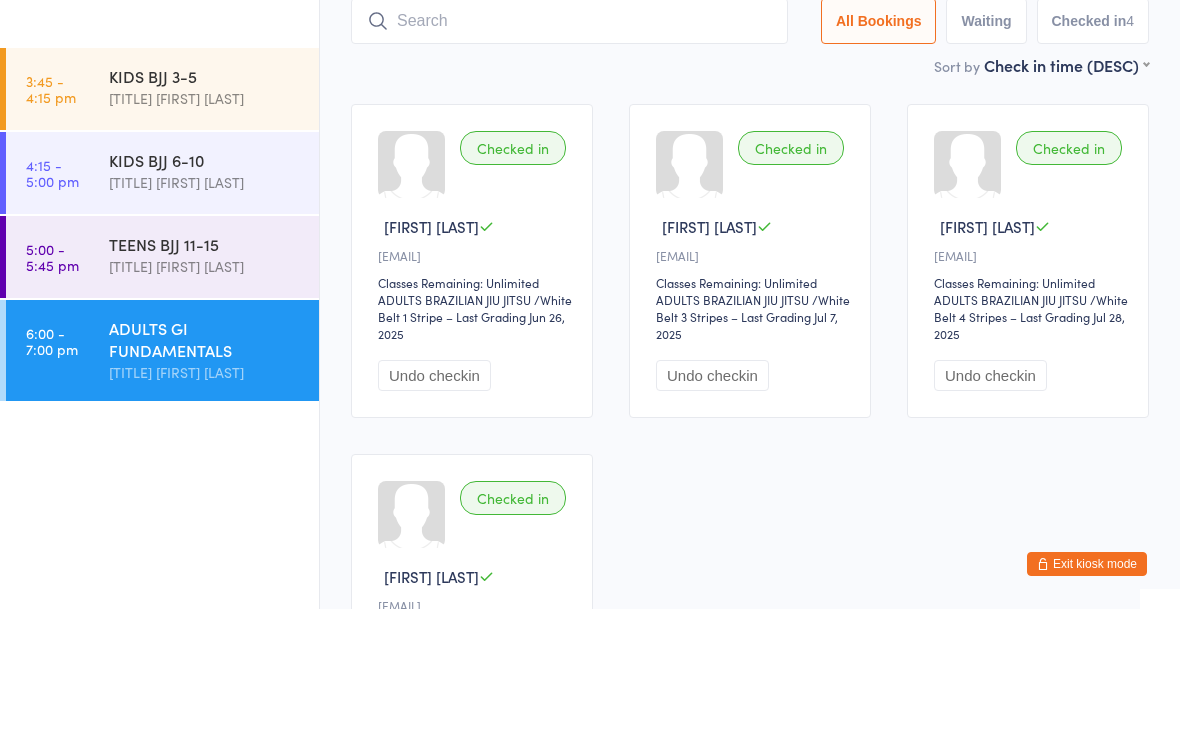 scroll, scrollTop: 134, scrollLeft: 0, axis: vertical 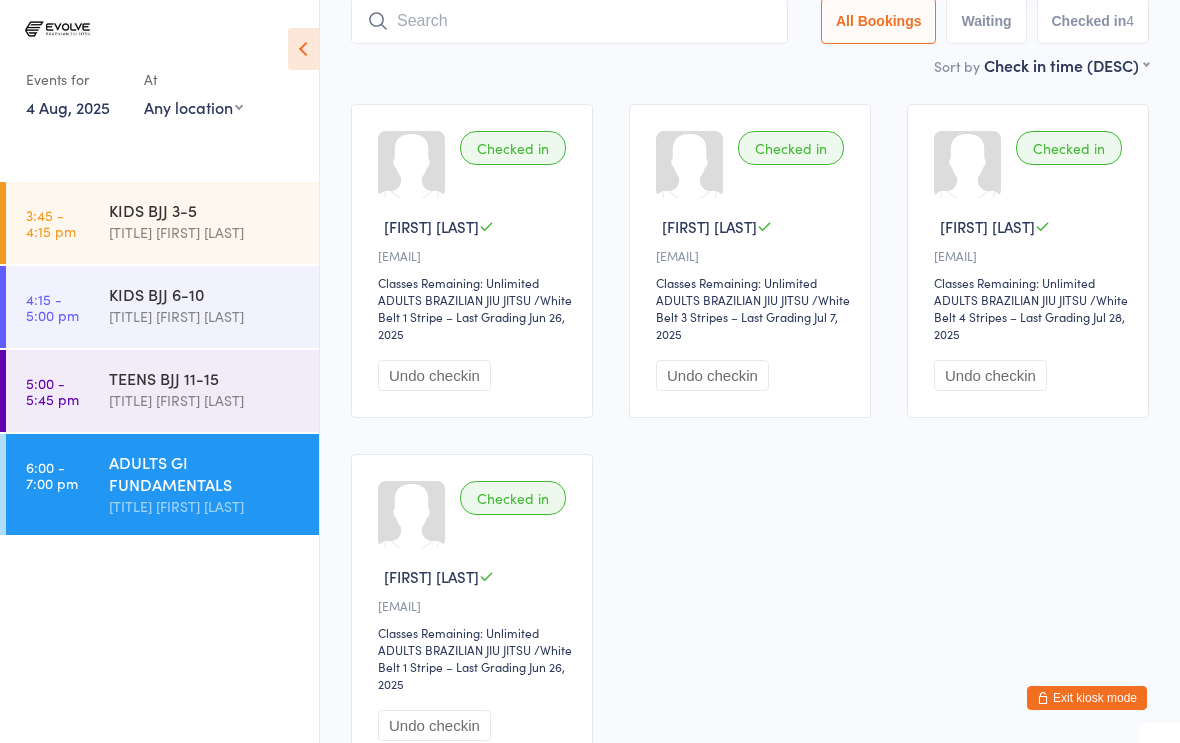 click at bounding box center [569, 21] 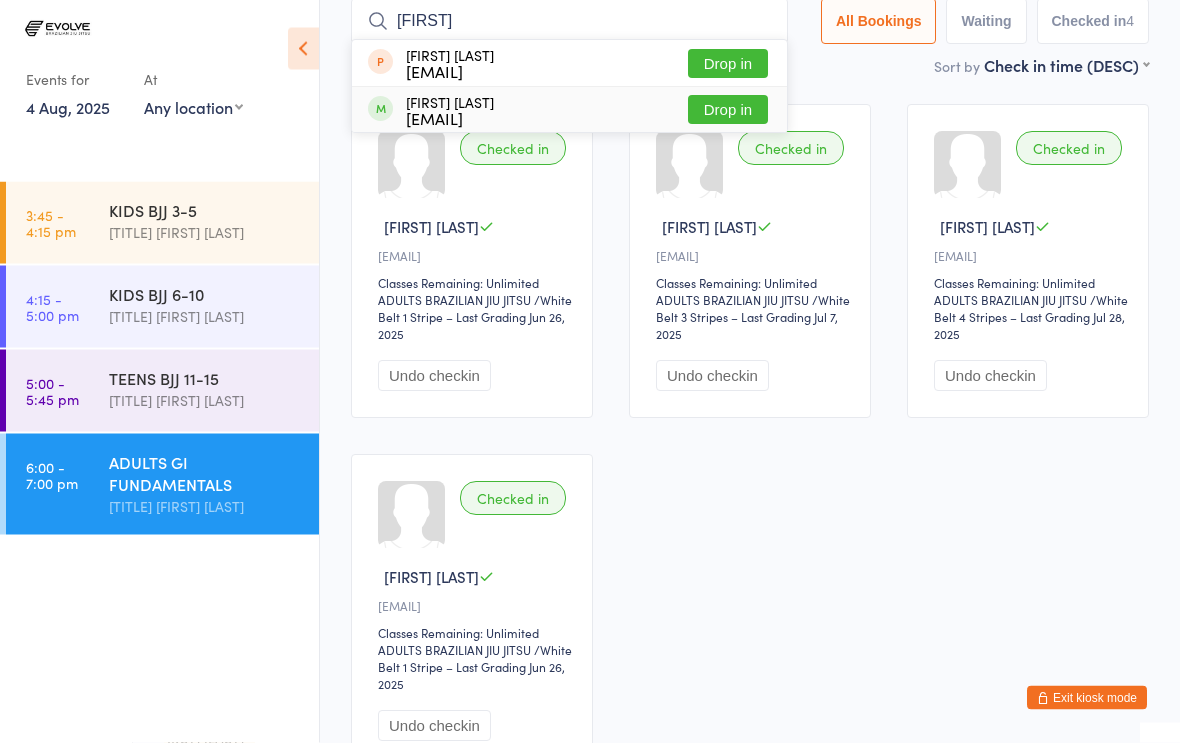 type on "[FIRST]" 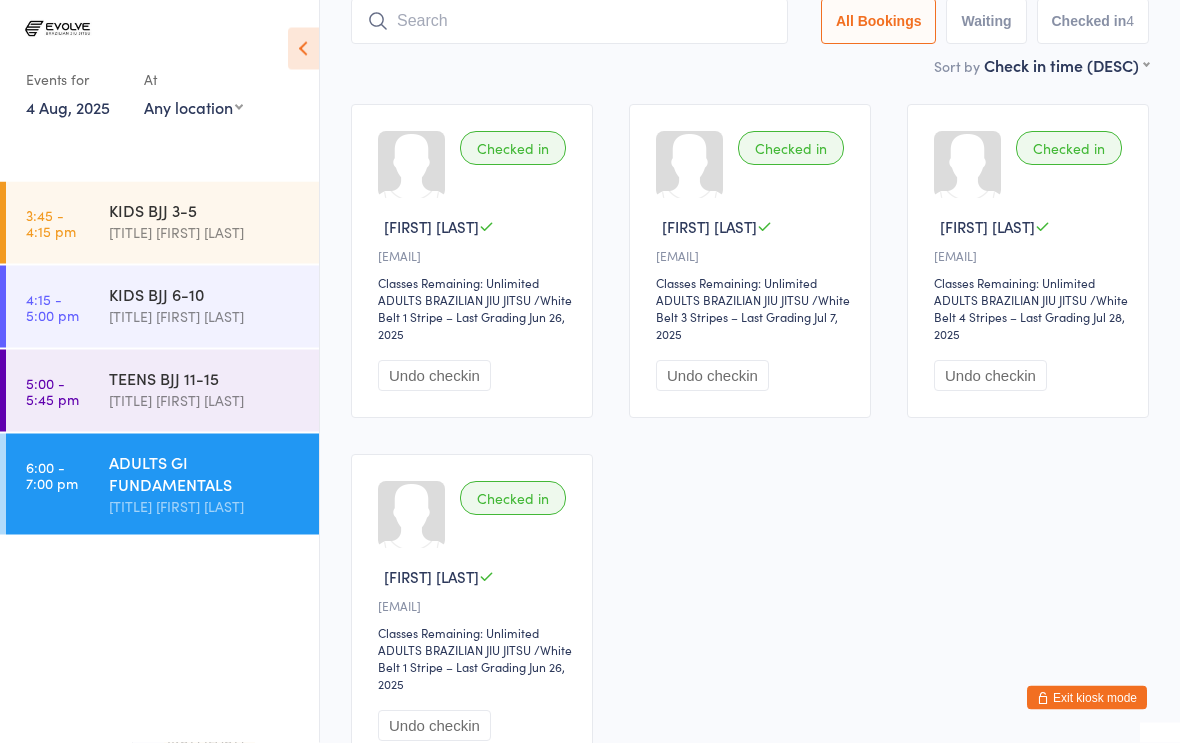 scroll, scrollTop: 134, scrollLeft: 0, axis: vertical 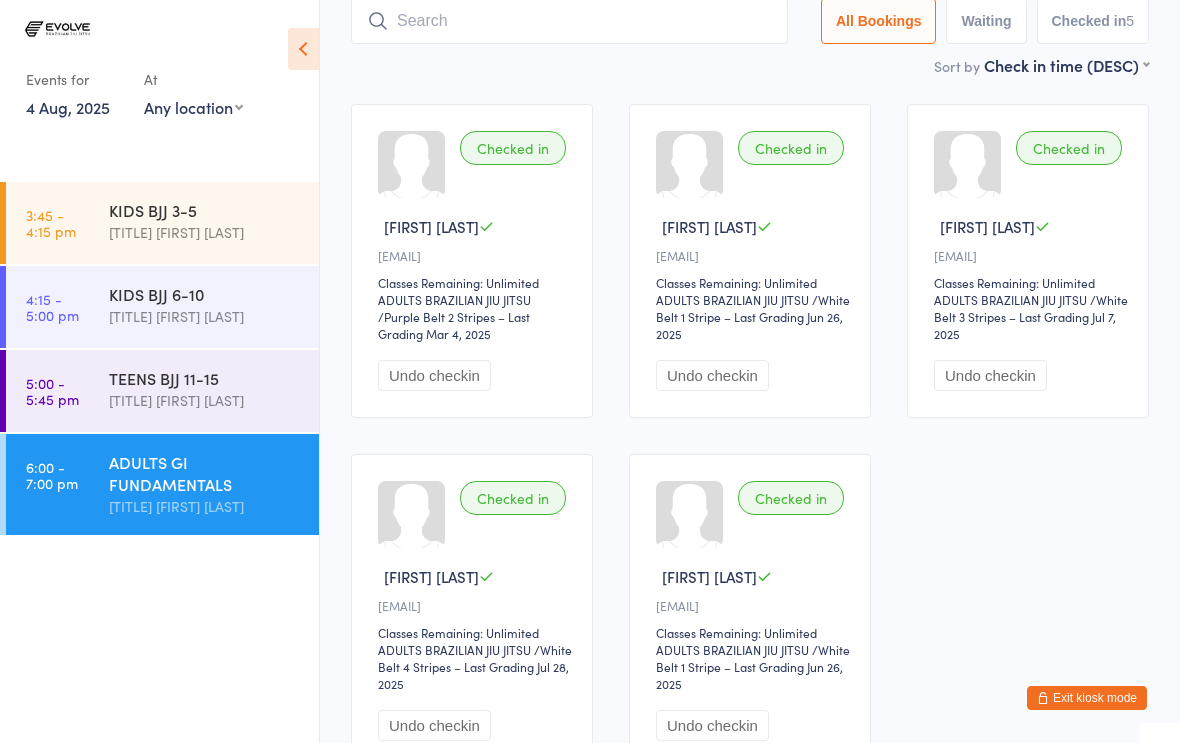 click at bounding box center (569, 21) 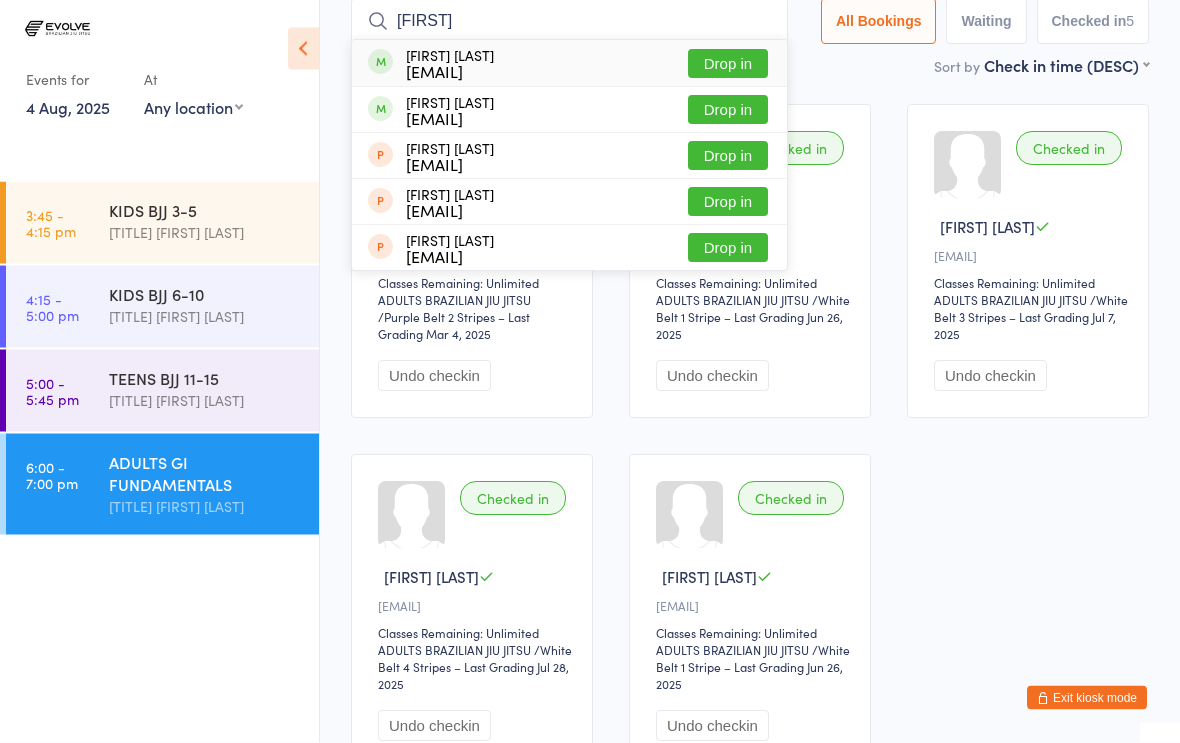 type on "[FIRST]" 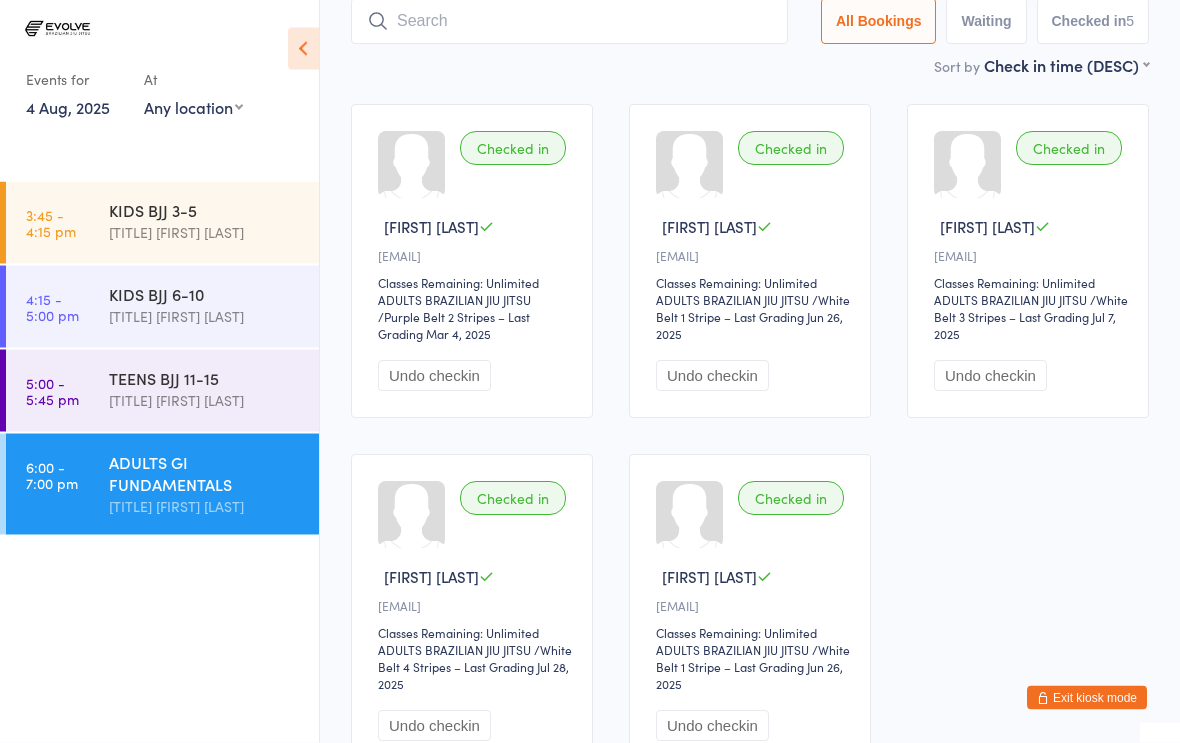 scroll, scrollTop: 134, scrollLeft: 0, axis: vertical 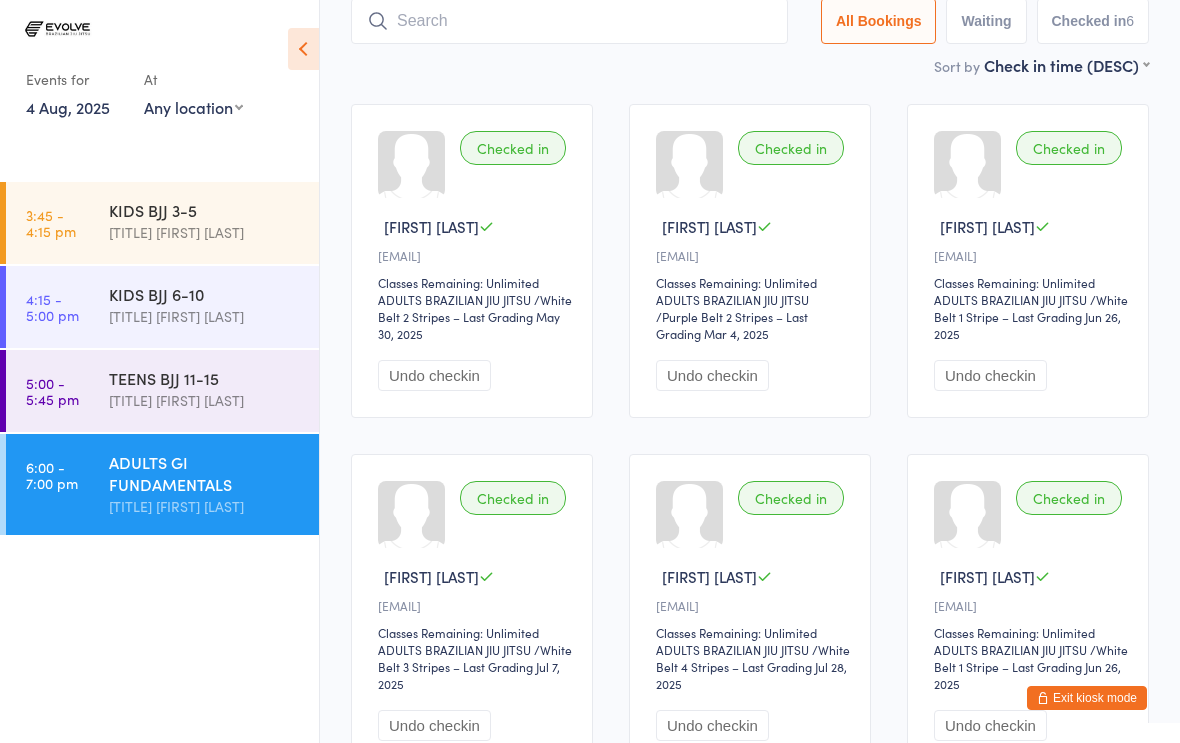 click at bounding box center [569, 21] 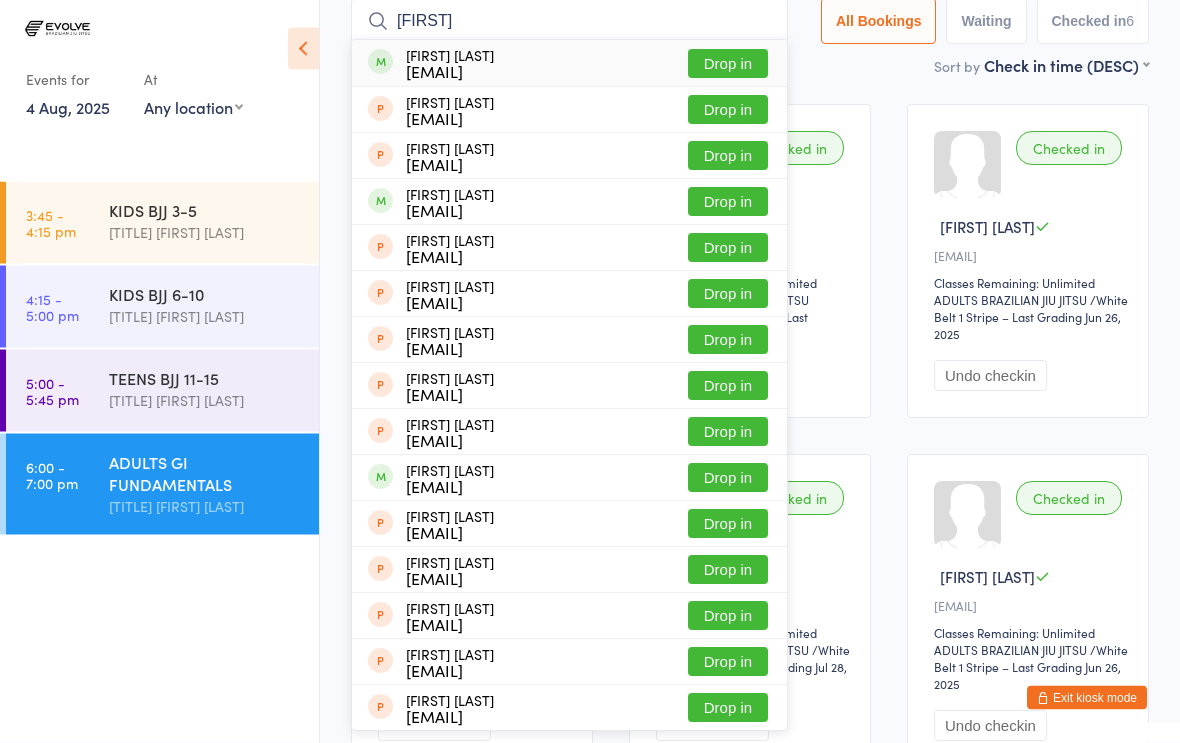 type on "[FIRST]" 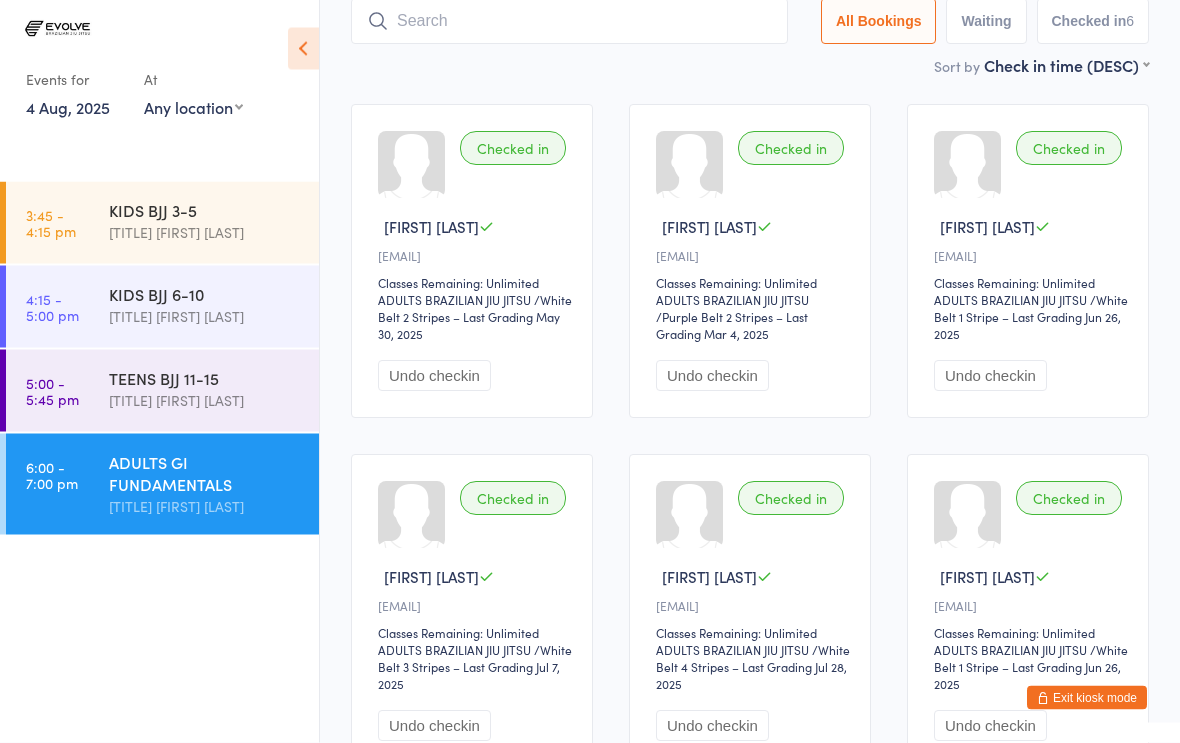 scroll, scrollTop: 134, scrollLeft: 0, axis: vertical 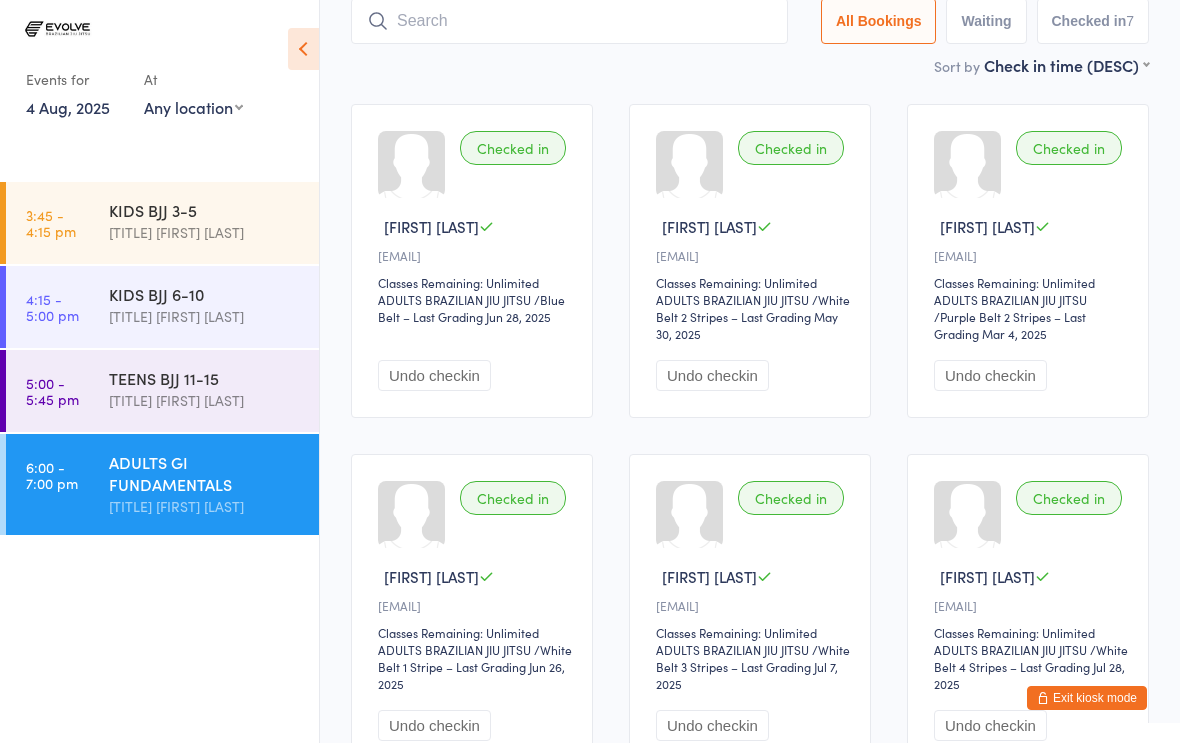 click at bounding box center [569, 21] 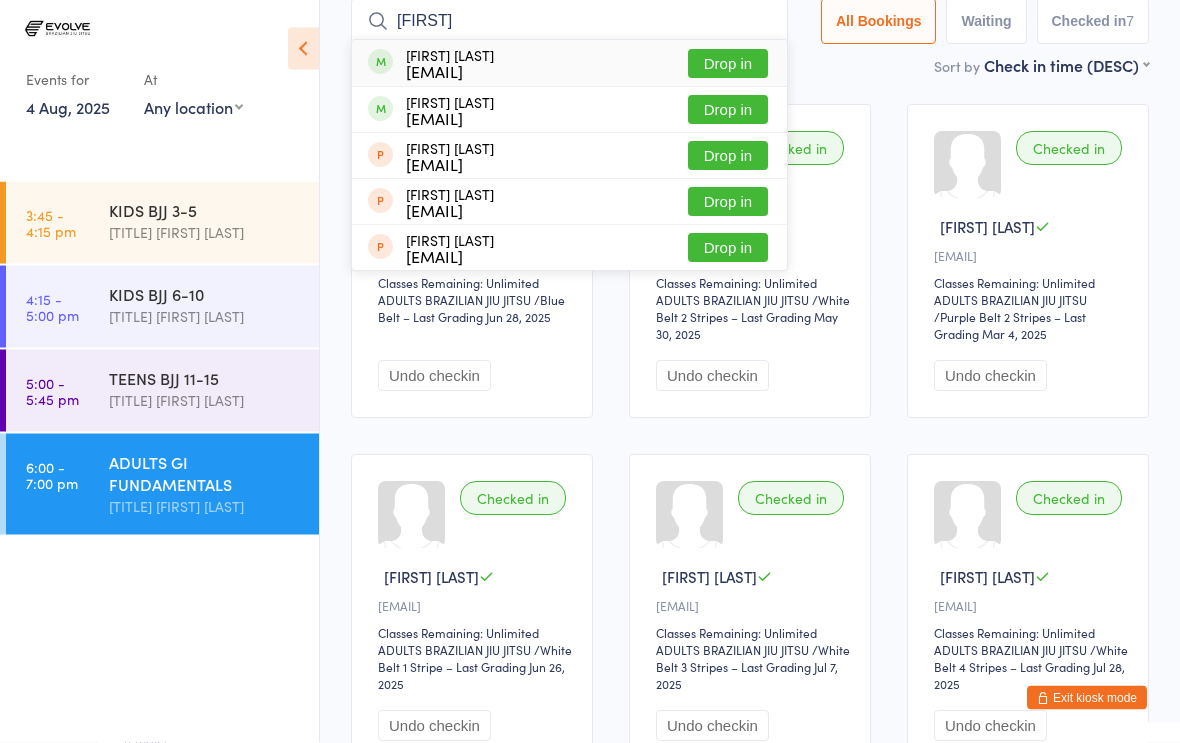type on "[FIRST]" 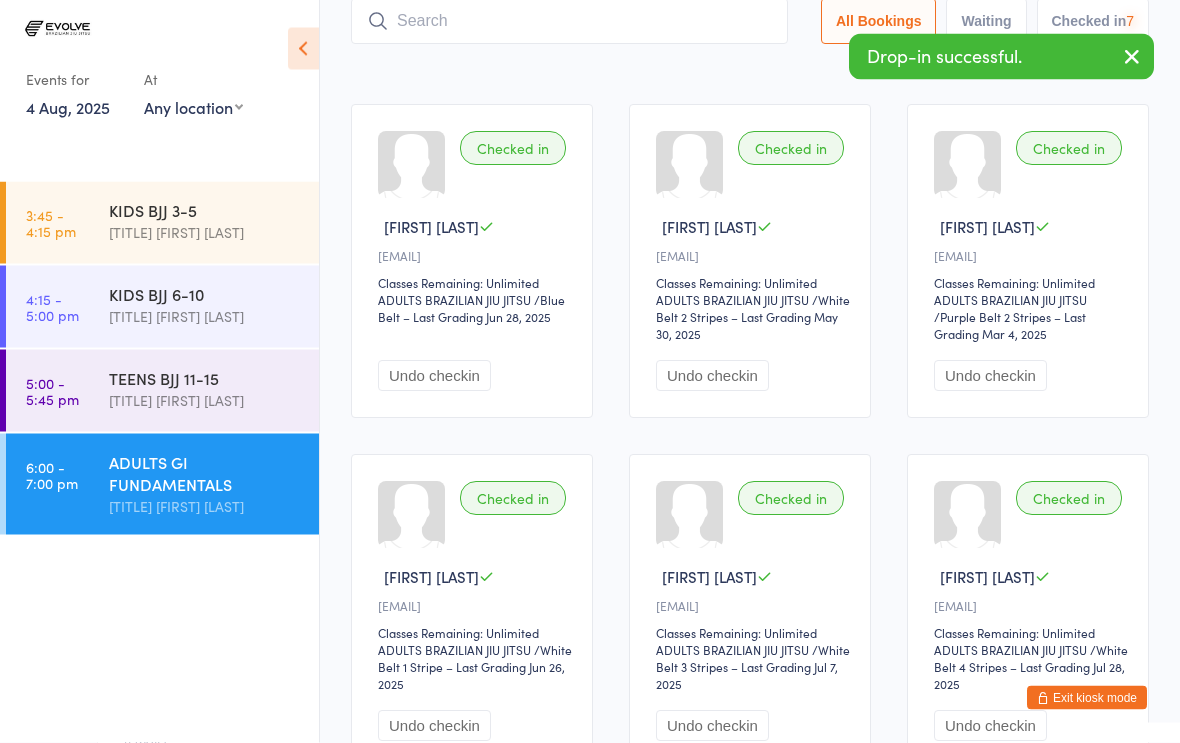 scroll, scrollTop: 134, scrollLeft: 0, axis: vertical 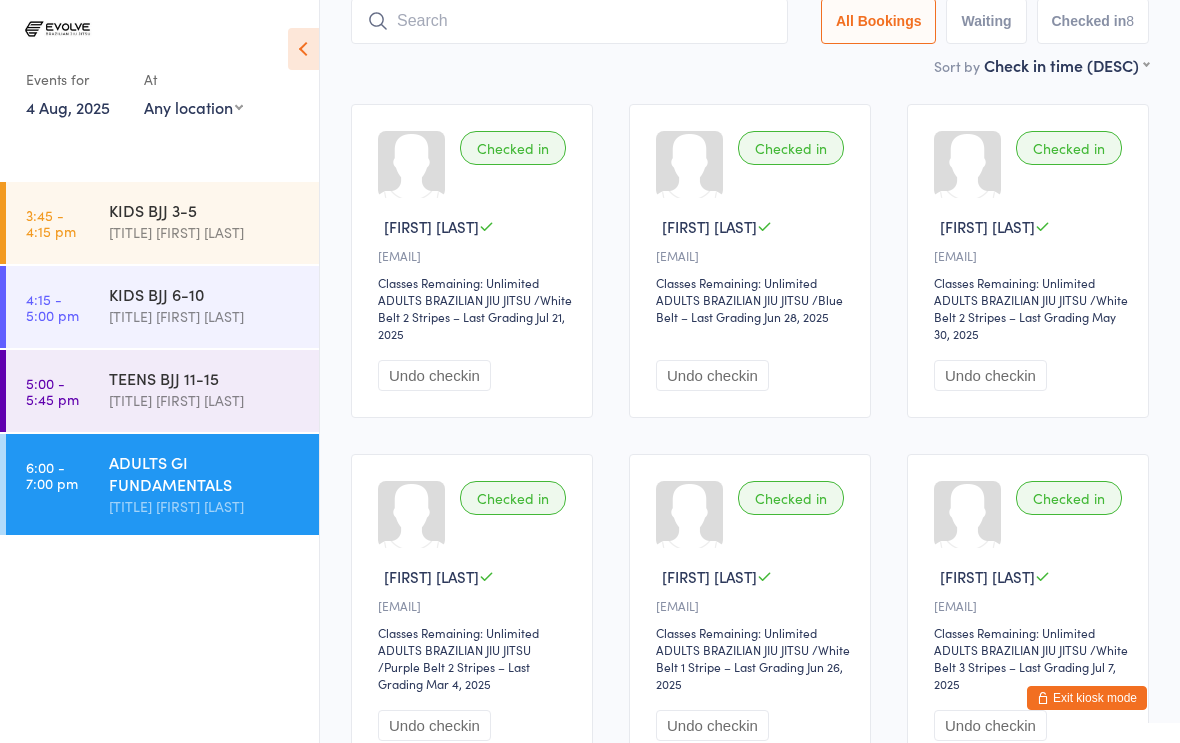 click at bounding box center (569, 21) 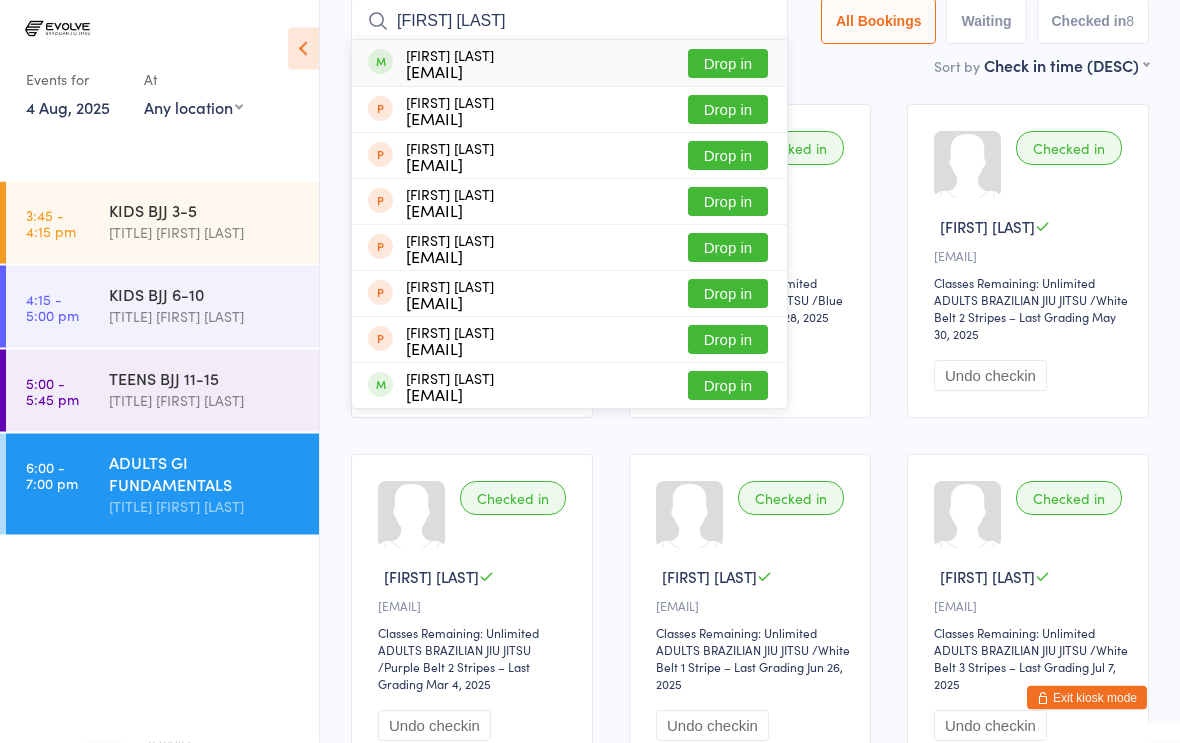 type on "[FIRST] [LAST]" 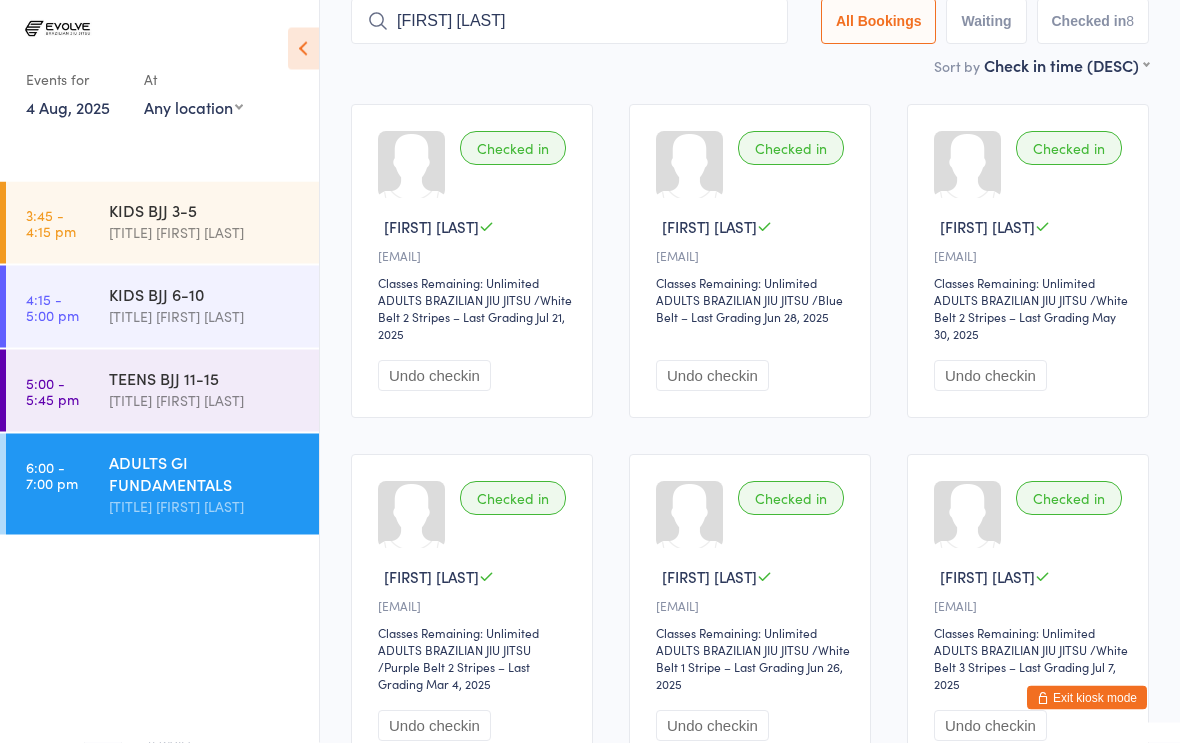 type 